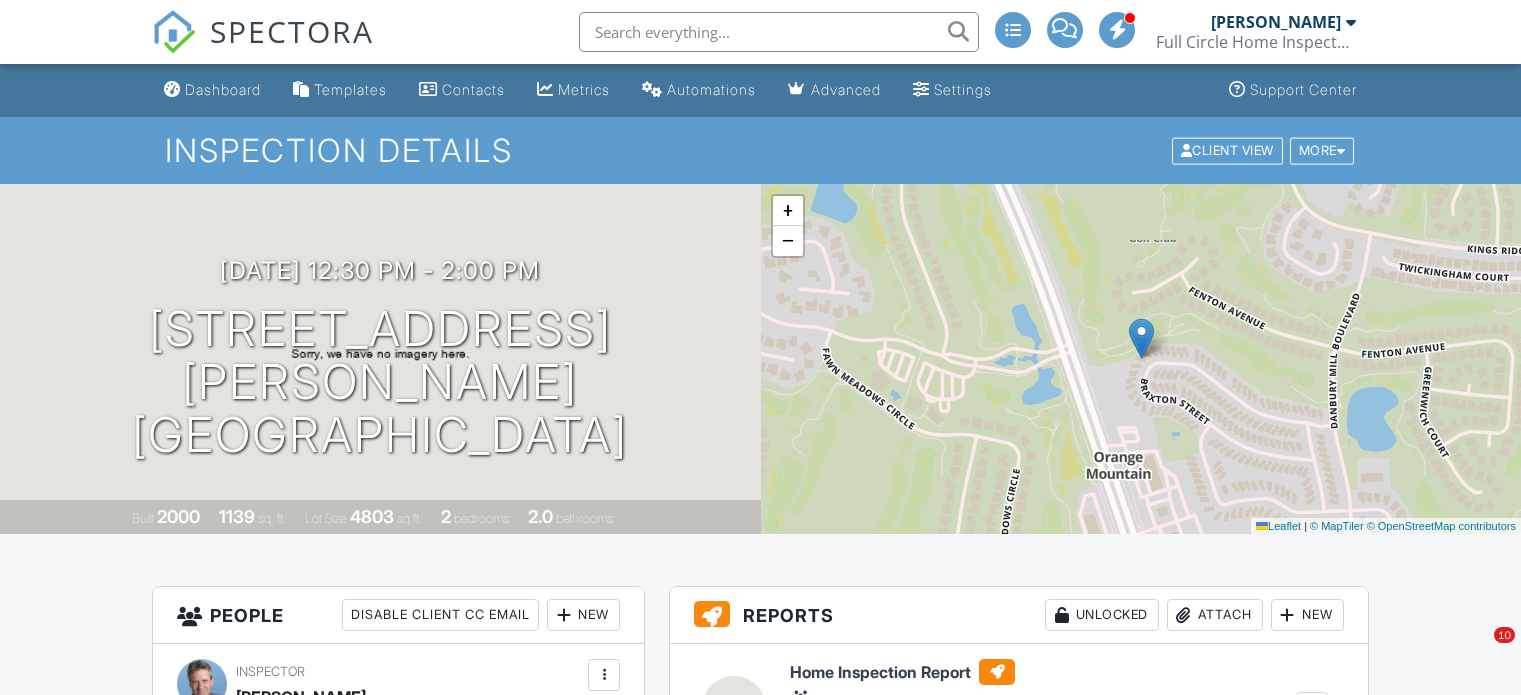 scroll, scrollTop: 0, scrollLeft: 0, axis: both 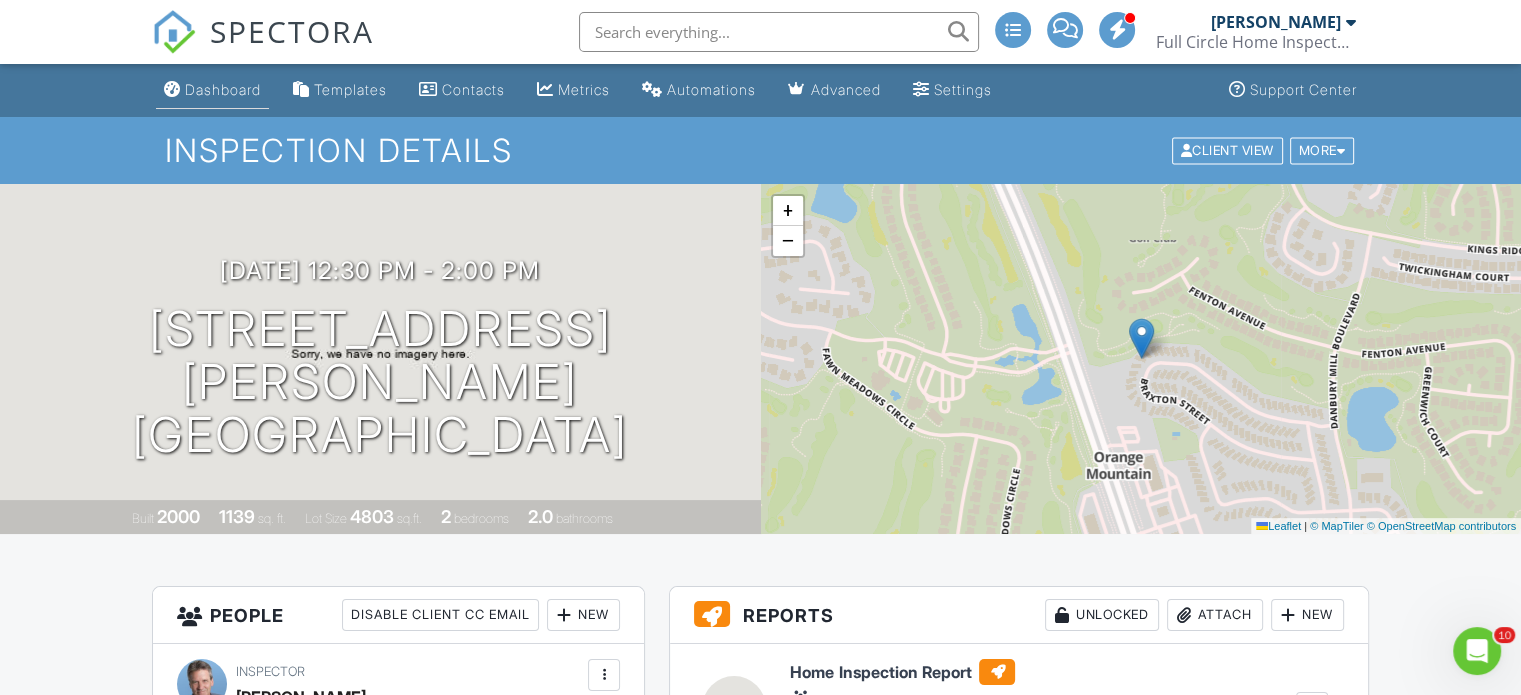 click on "Dashboard" at bounding box center (223, 89) 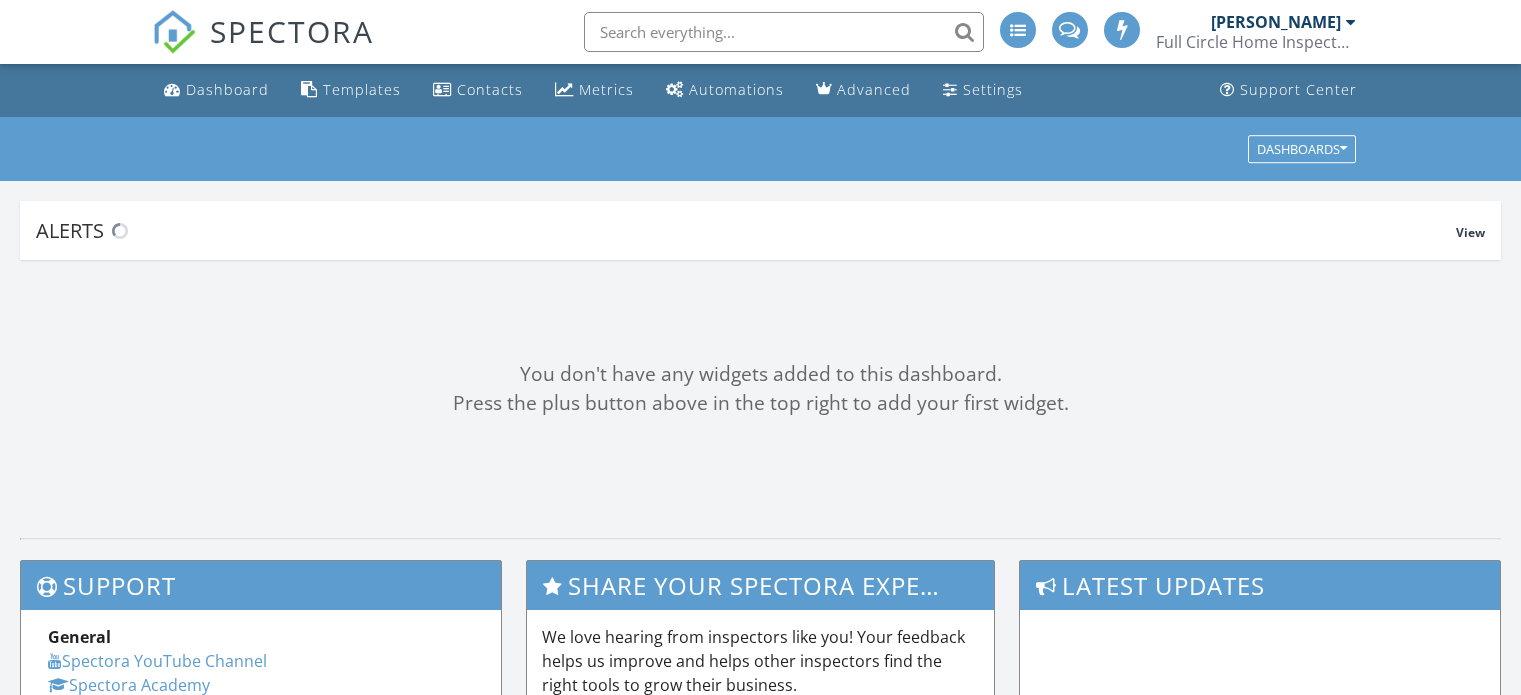 scroll, scrollTop: 0, scrollLeft: 0, axis: both 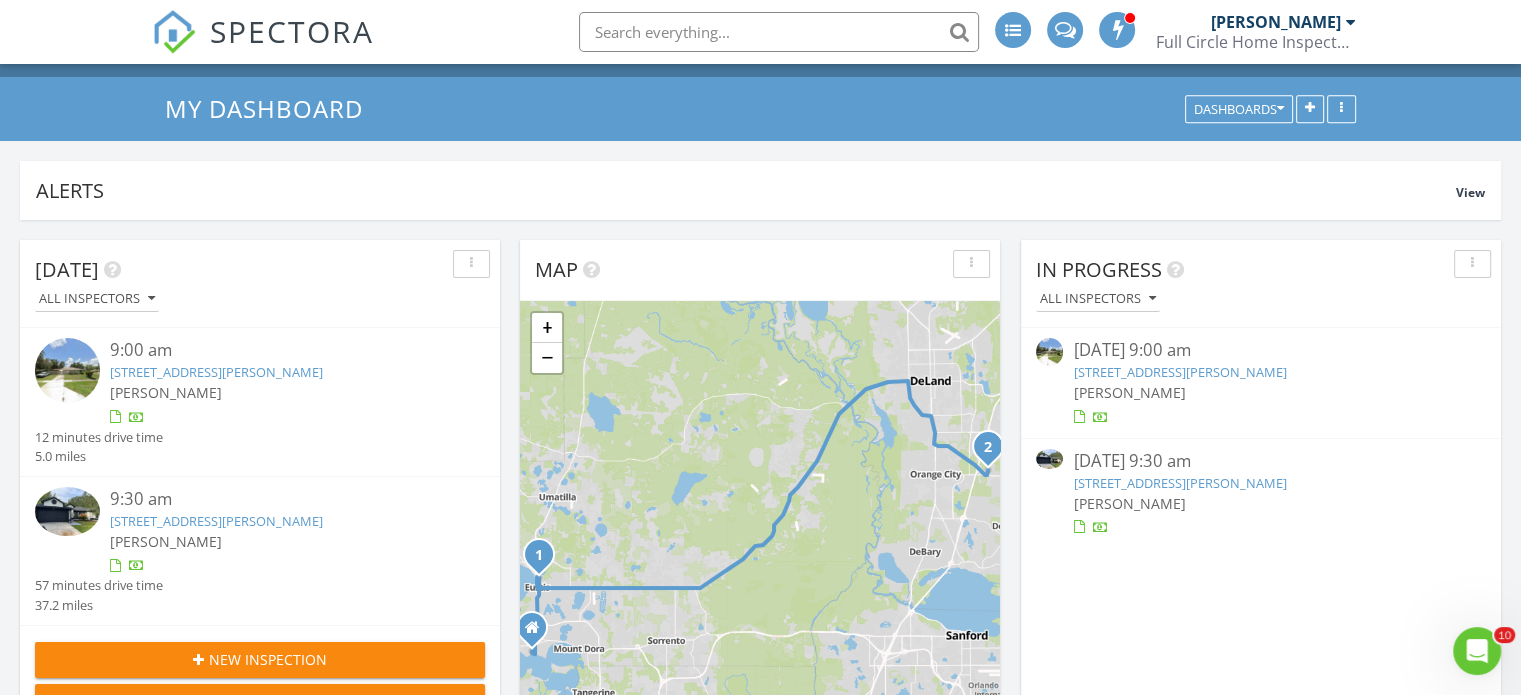 click on "130 E Pendleton Ave, Eustis, FL 32726" at bounding box center [1179, 372] 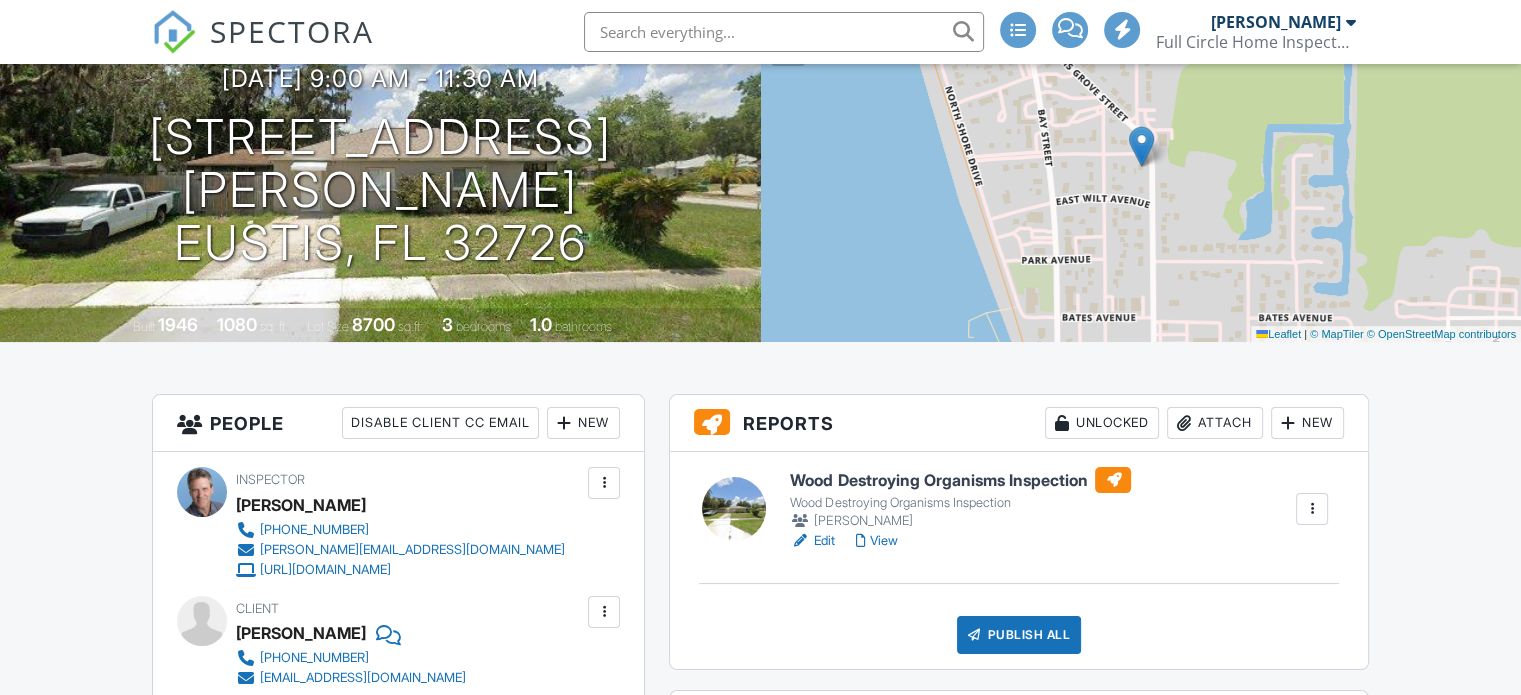 scroll, scrollTop: 383, scrollLeft: 0, axis: vertical 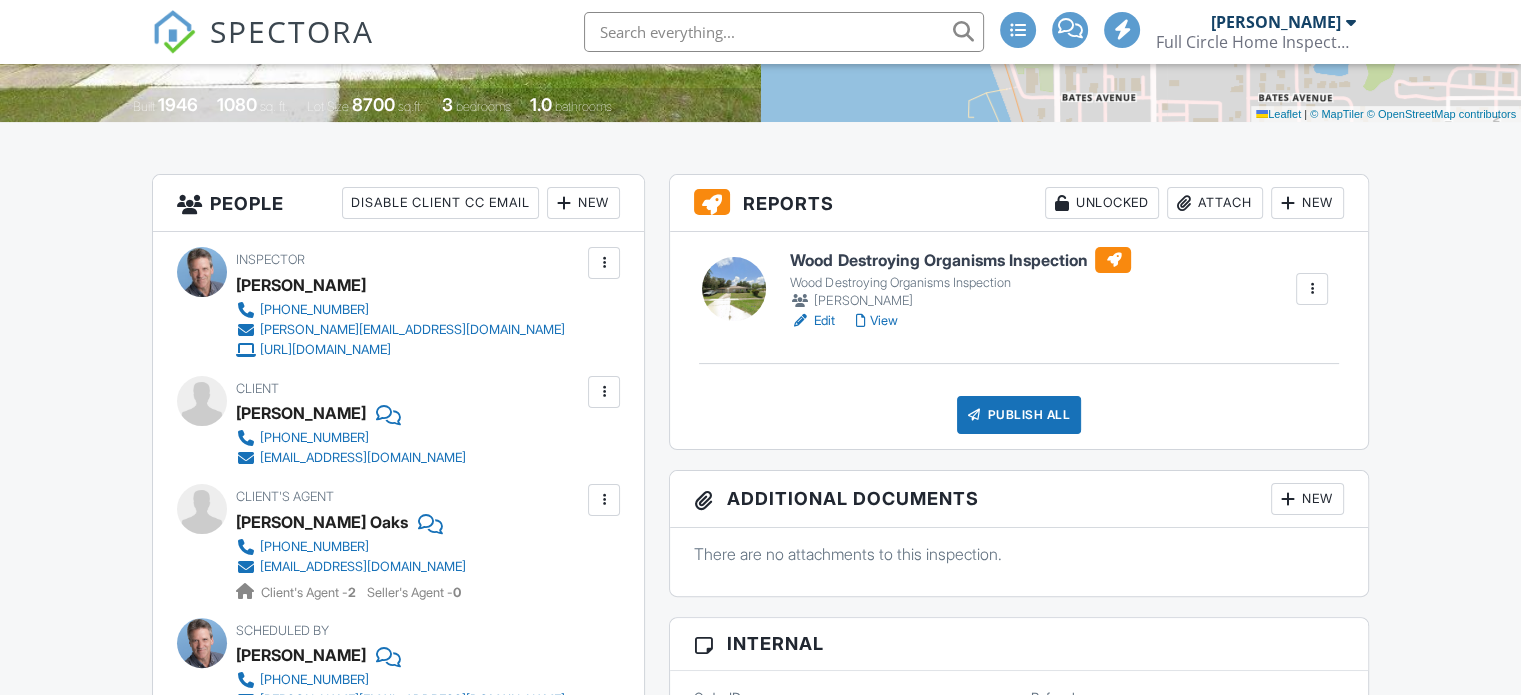 click on "Wood Destroying Organisms Inspection" at bounding box center (960, 260) 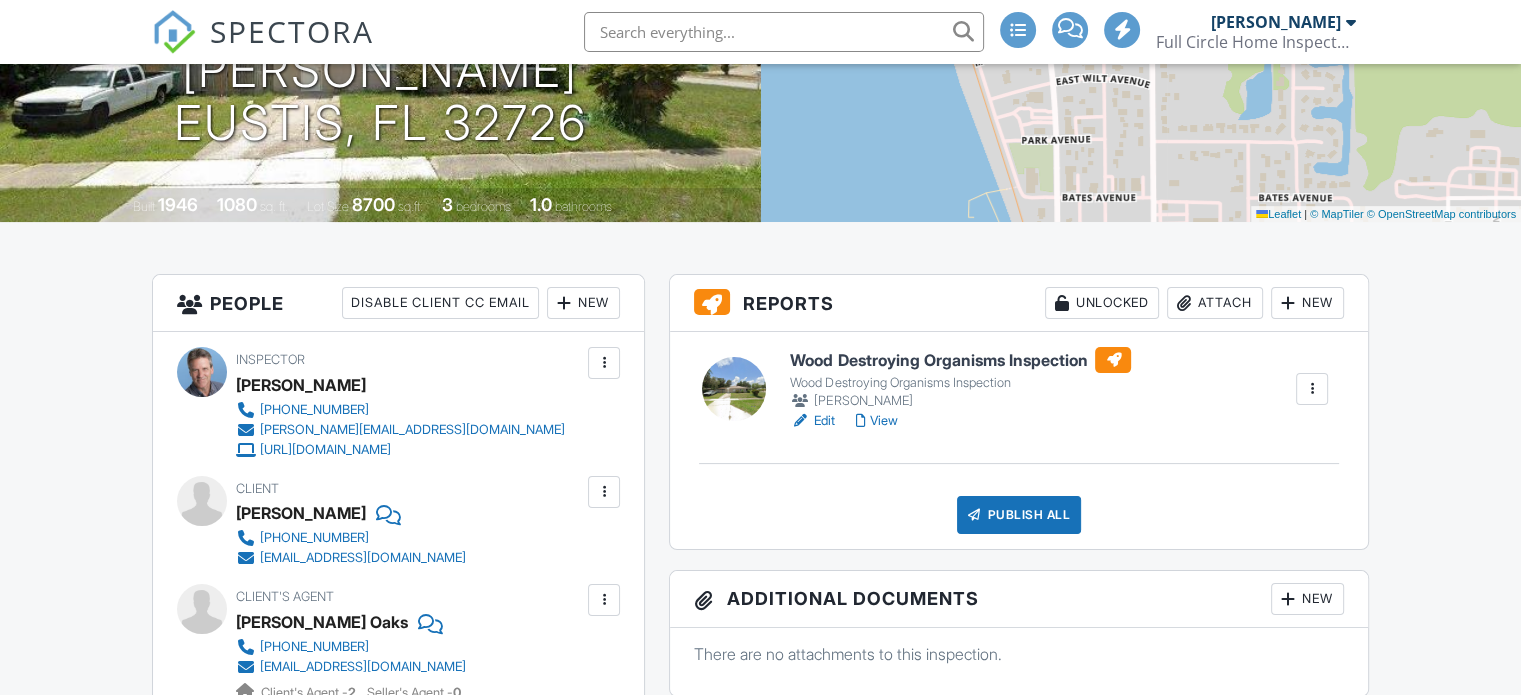 scroll, scrollTop: 606, scrollLeft: 0, axis: vertical 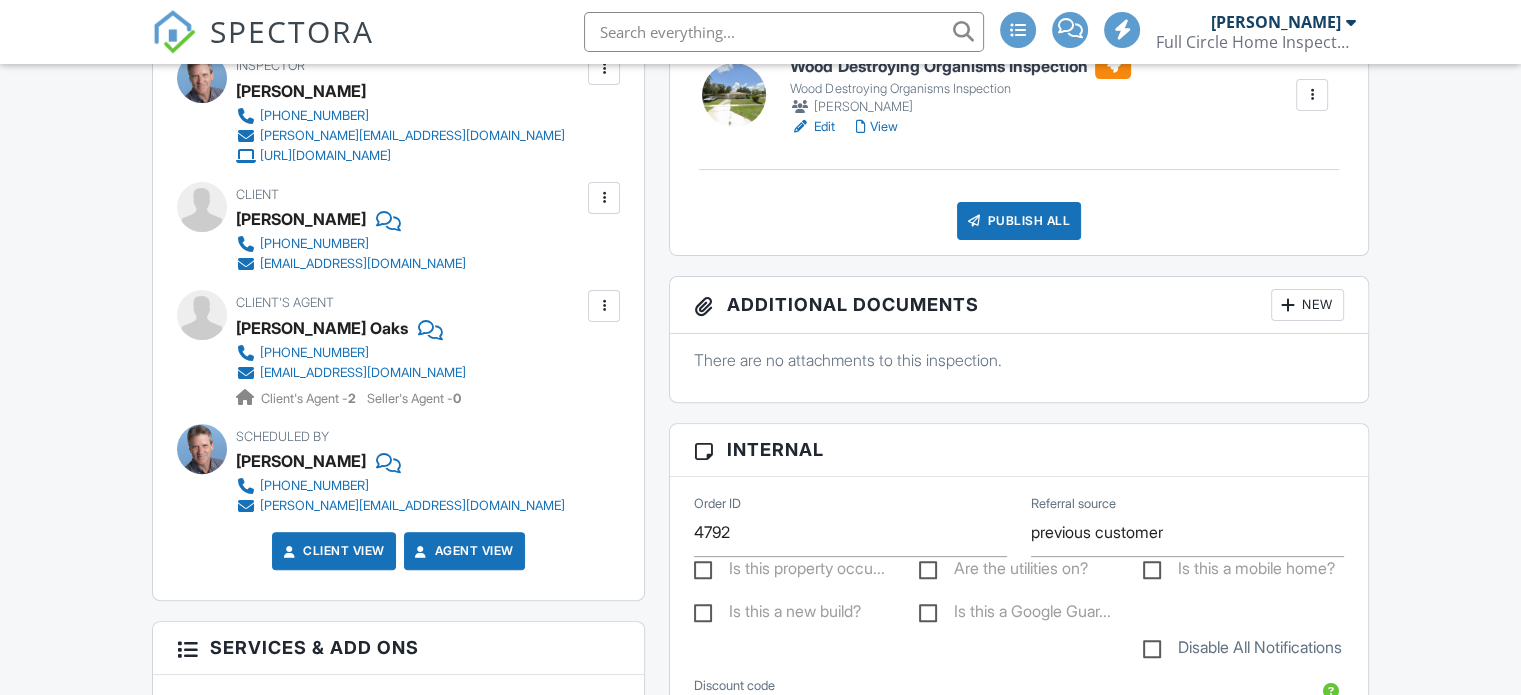 click on "Publish All" at bounding box center [1019, 221] 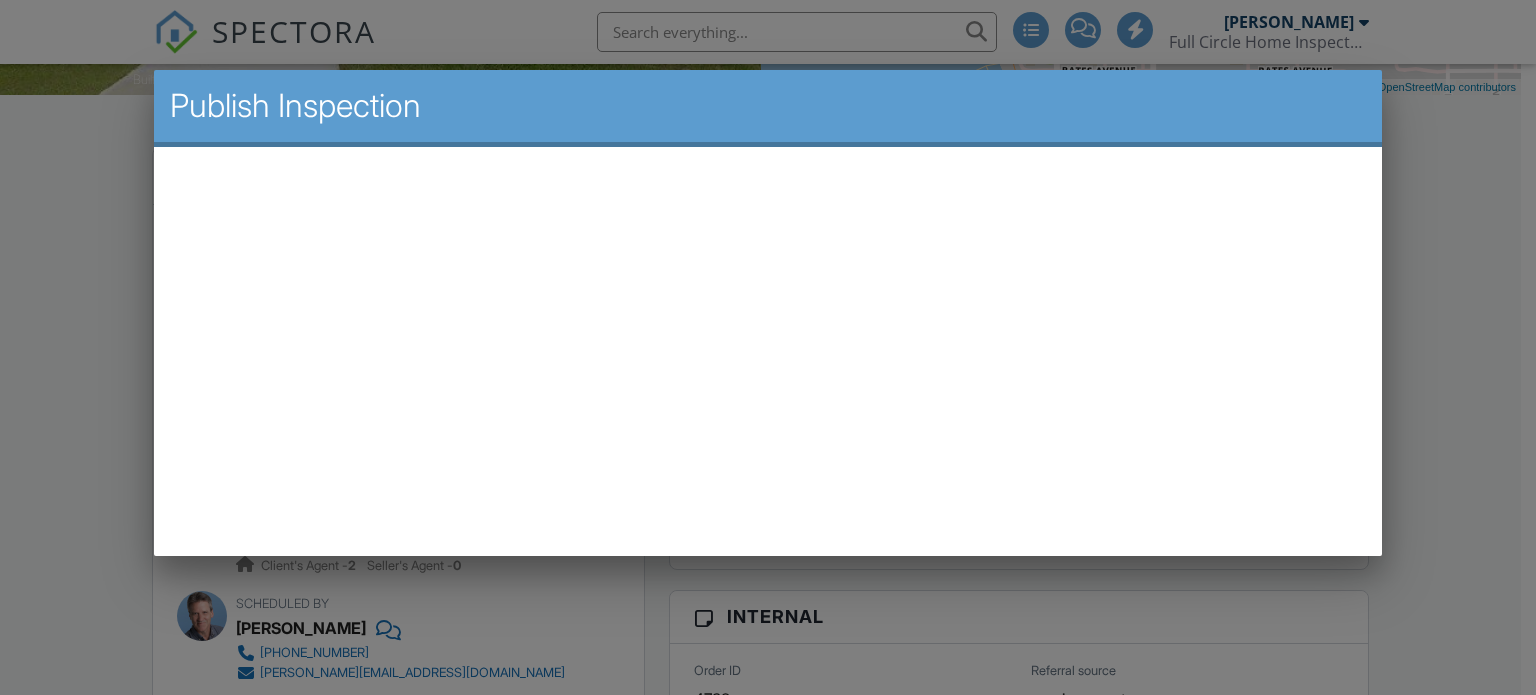 scroll, scrollTop: 0, scrollLeft: 0, axis: both 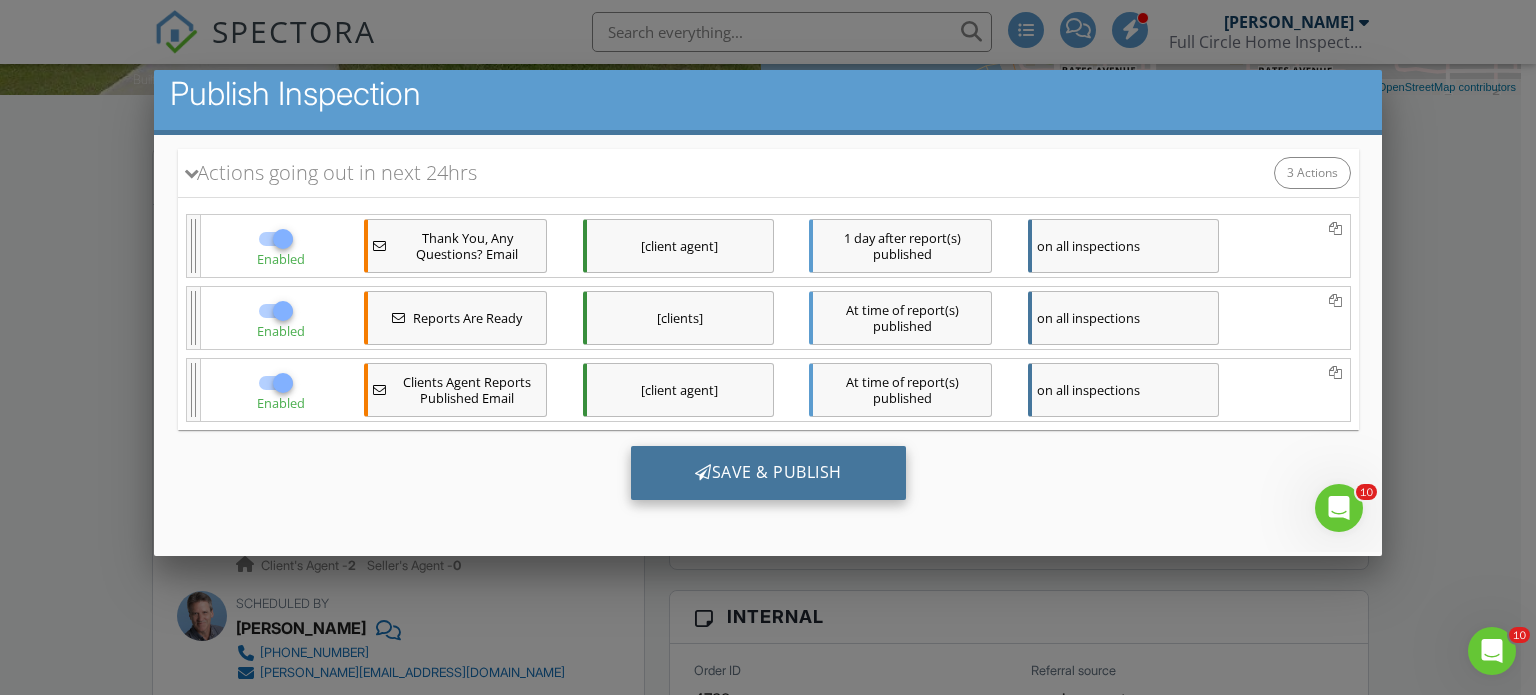 click on "Save & Publish" at bounding box center (767, 472) 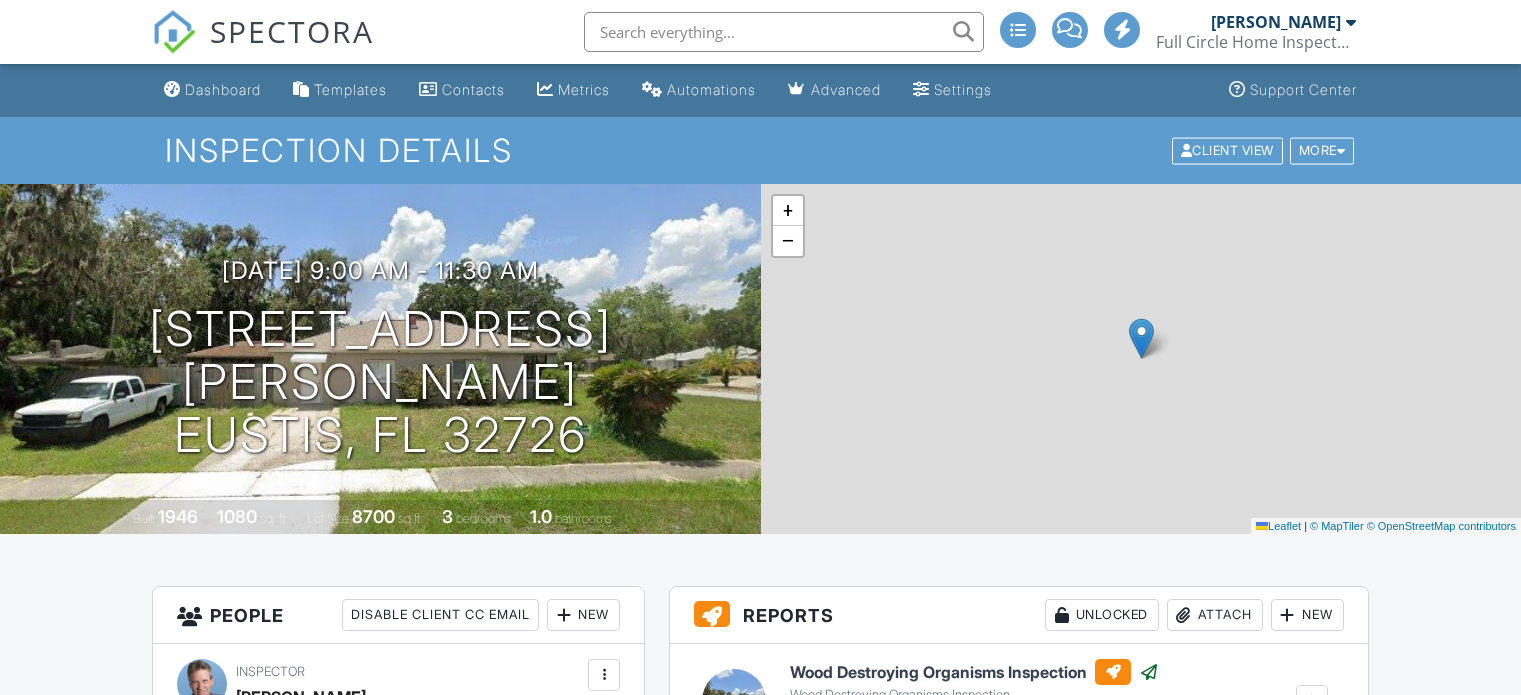 scroll, scrollTop: 0, scrollLeft: 0, axis: both 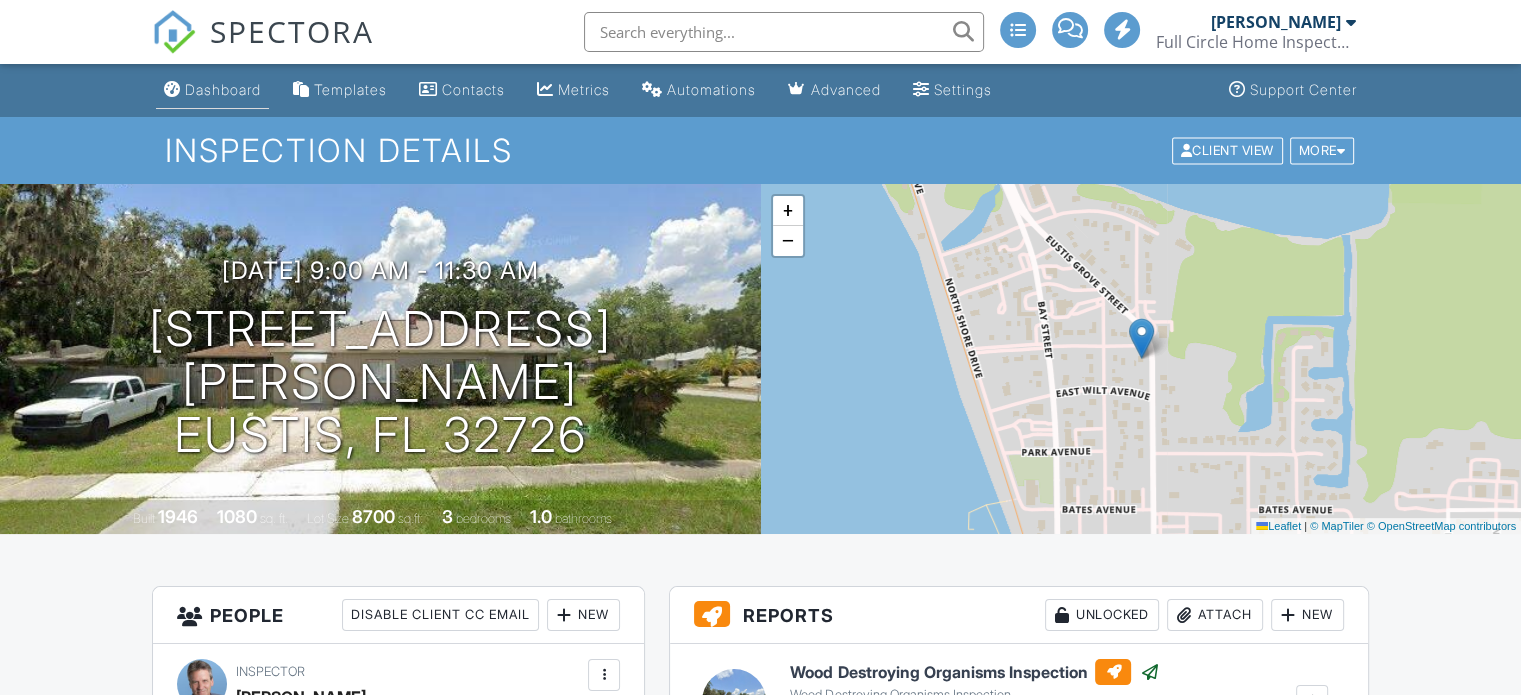 click on "Dashboard" at bounding box center (223, 89) 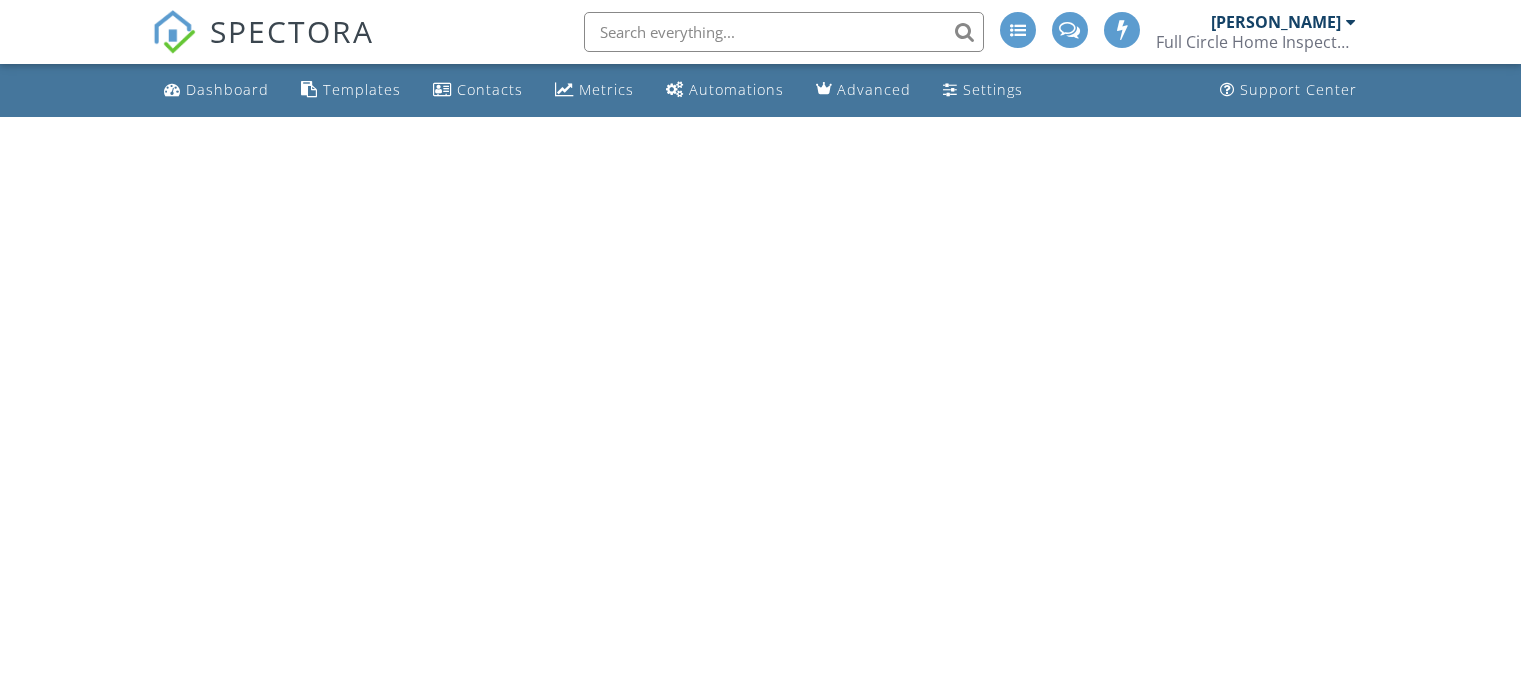 scroll, scrollTop: 0, scrollLeft: 0, axis: both 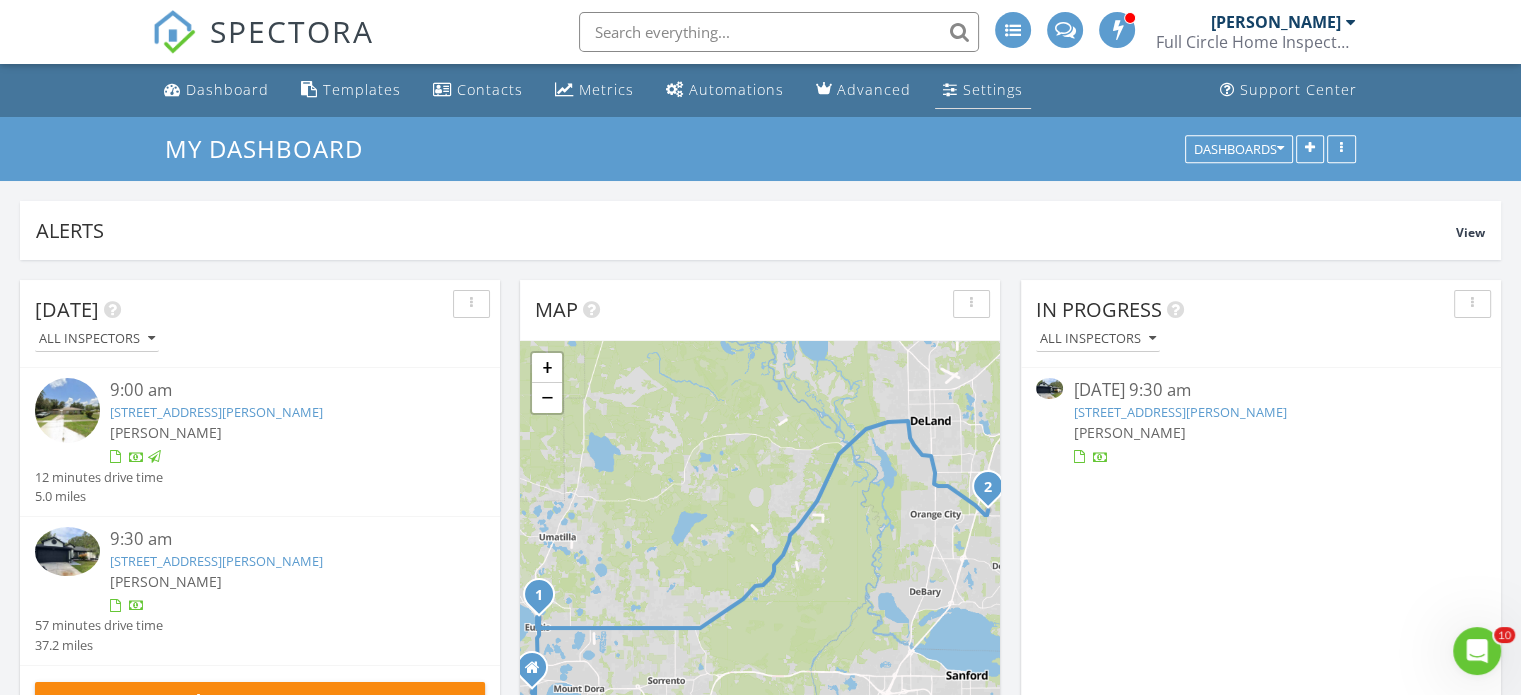 click on "Settings" at bounding box center [993, 89] 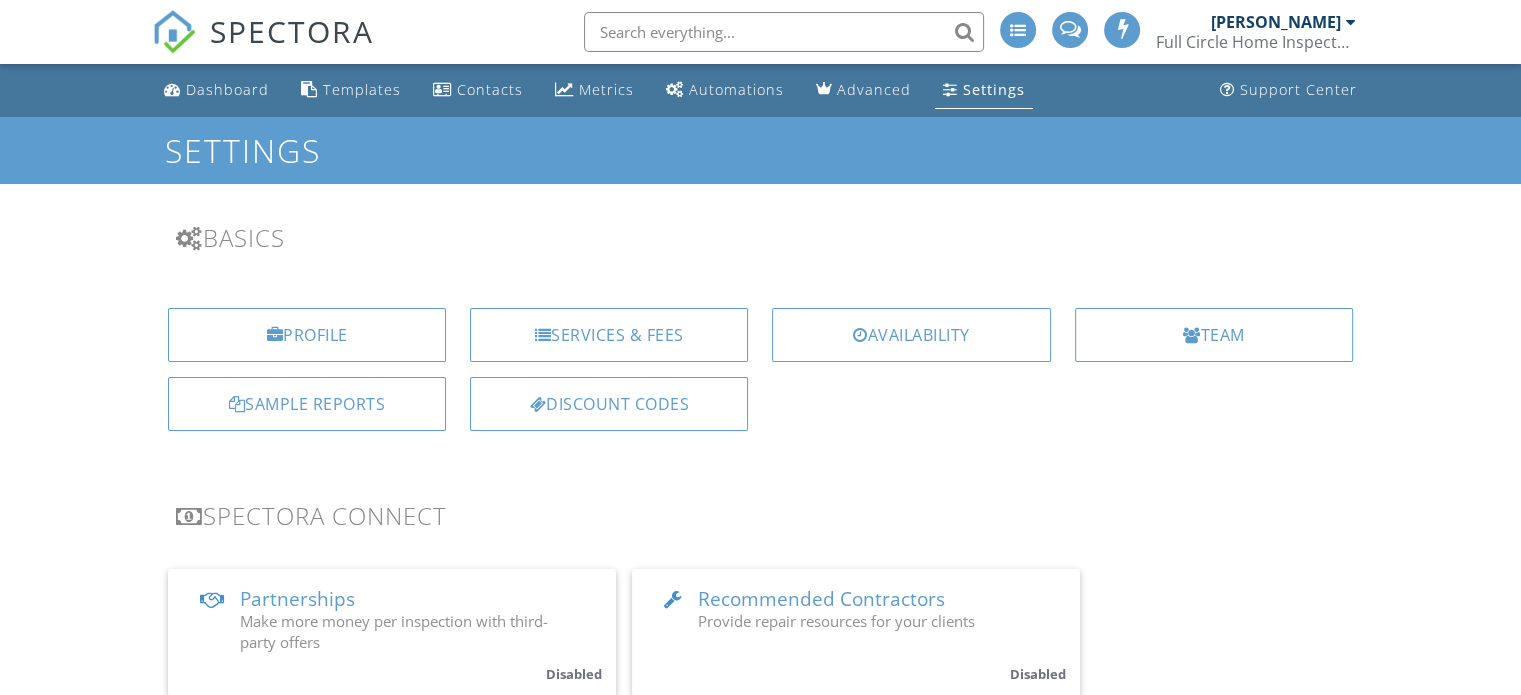 scroll, scrollTop: 338, scrollLeft: 0, axis: vertical 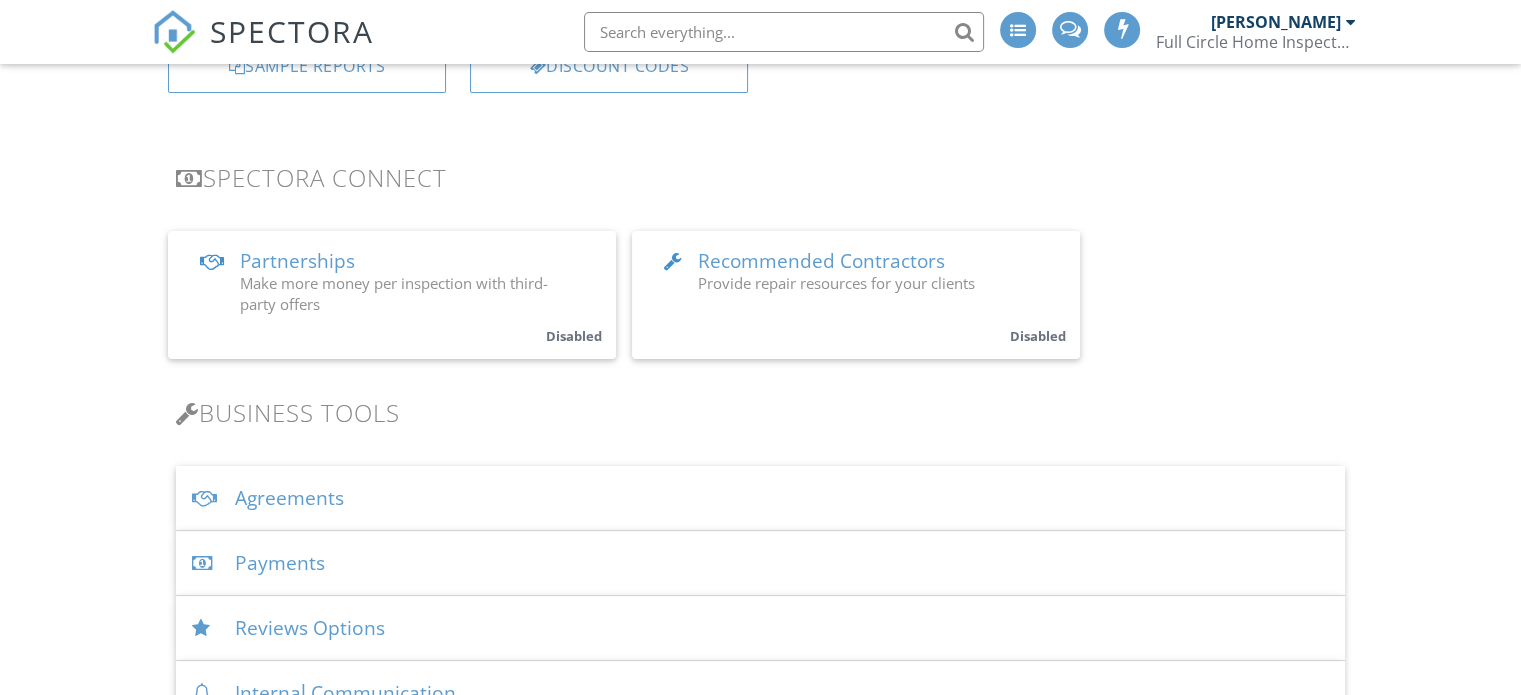 click on "Payments" at bounding box center (760, 563) 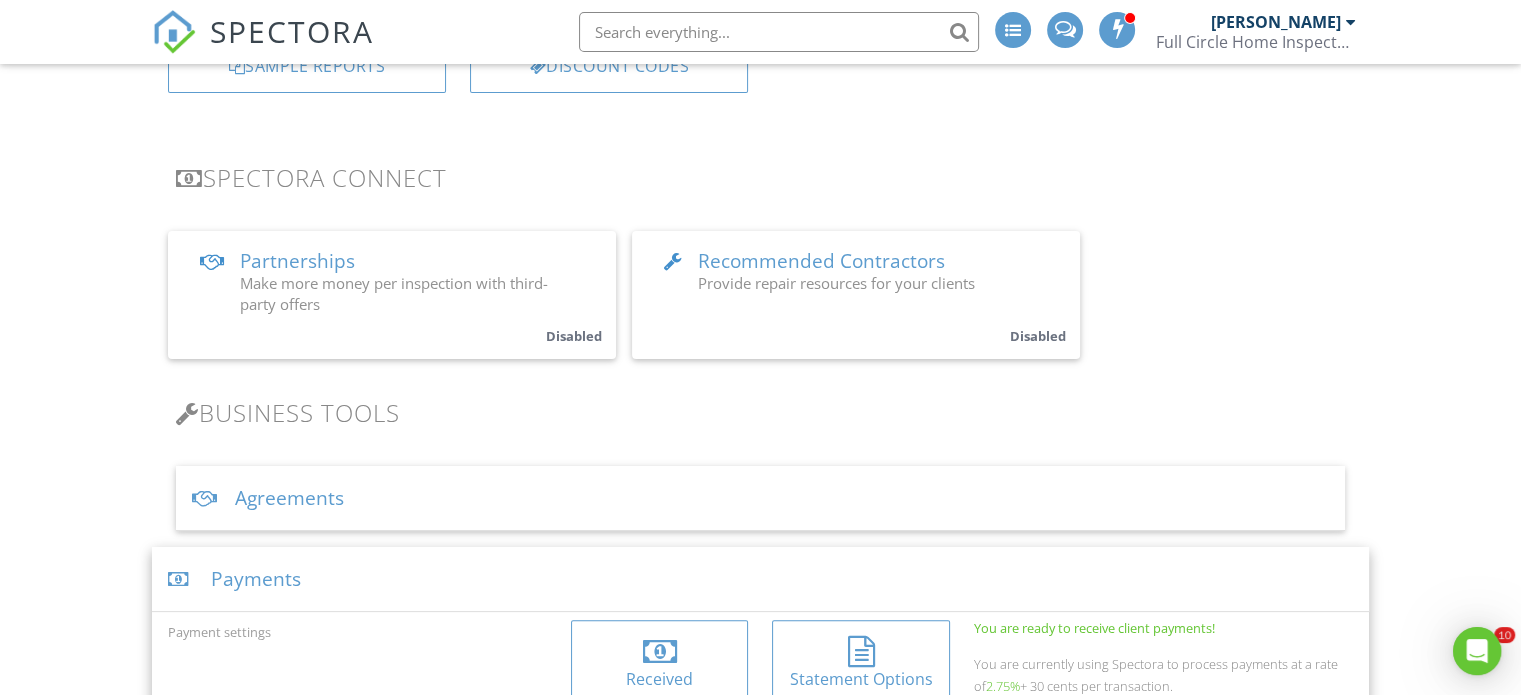 scroll, scrollTop: 0, scrollLeft: 0, axis: both 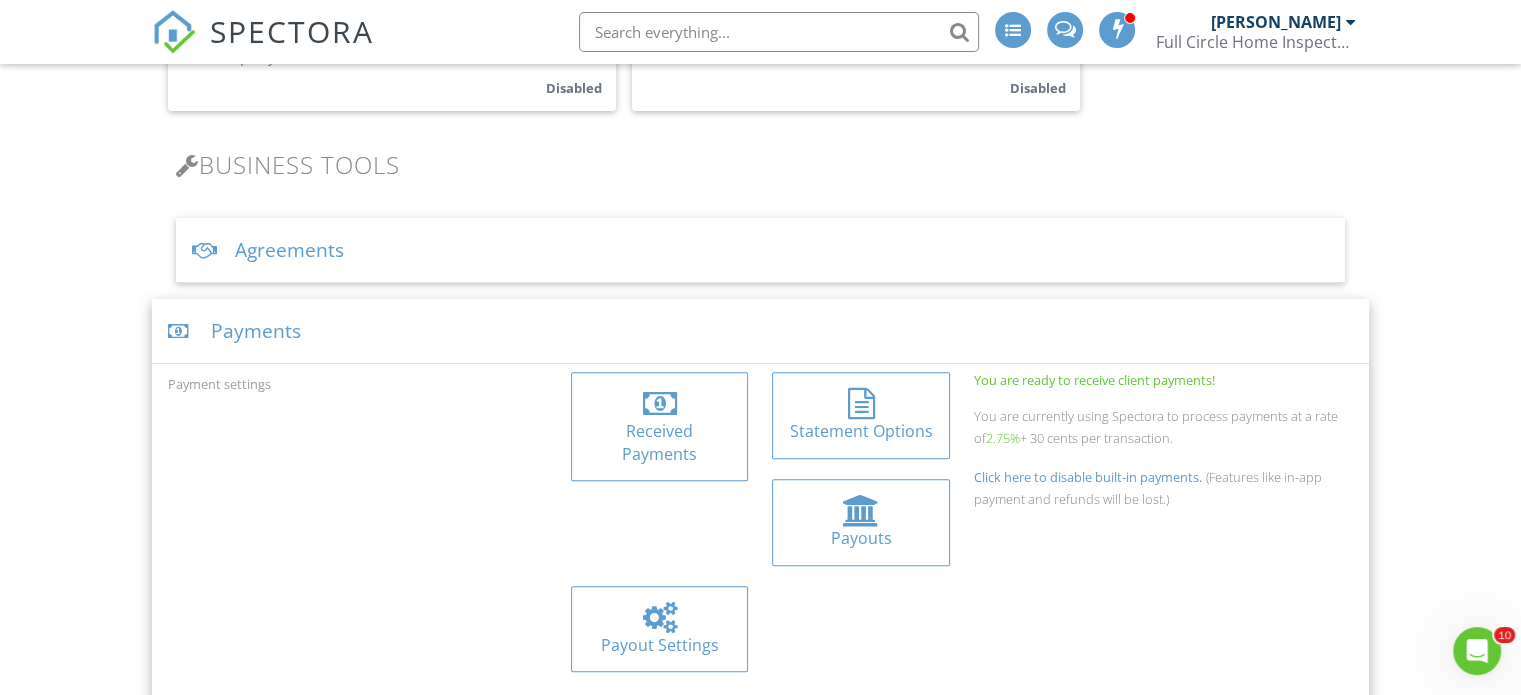click at bounding box center [660, 404] 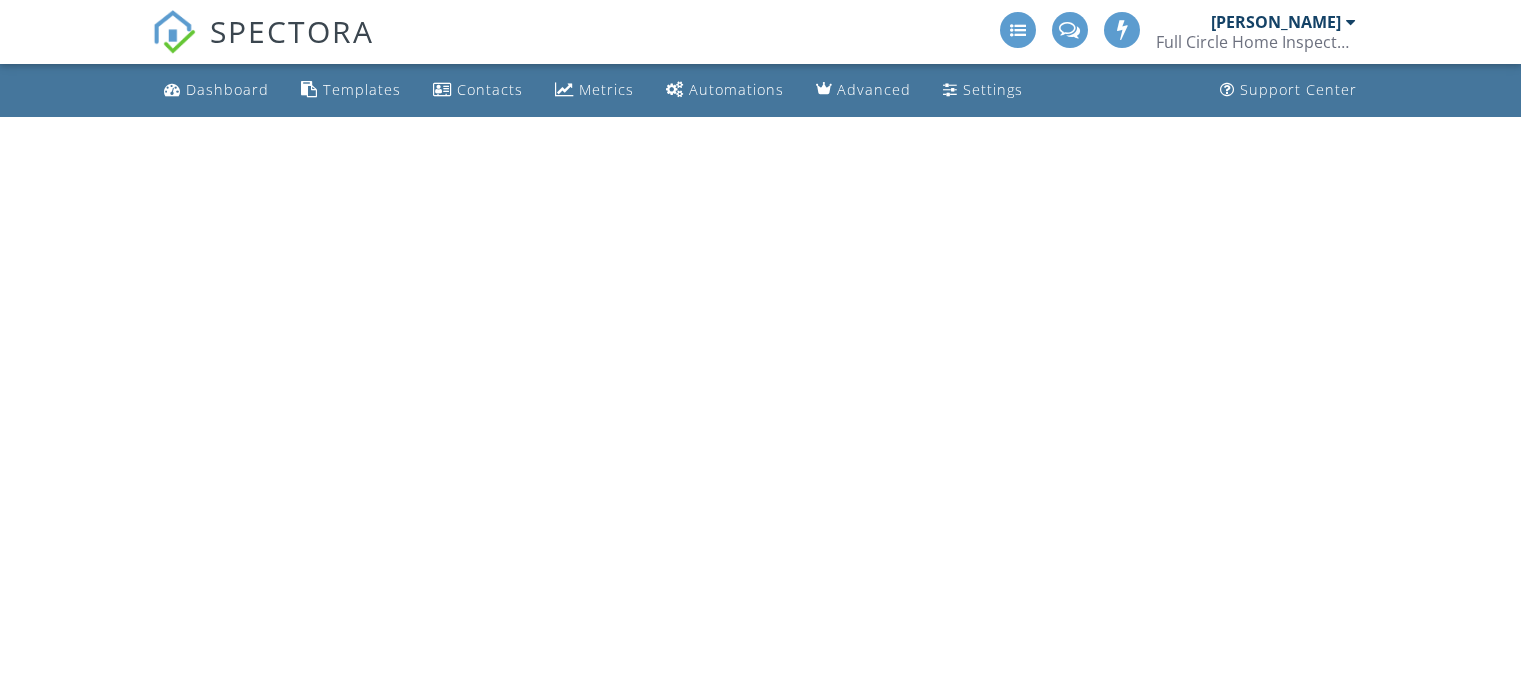 scroll, scrollTop: 0, scrollLeft: 0, axis: both 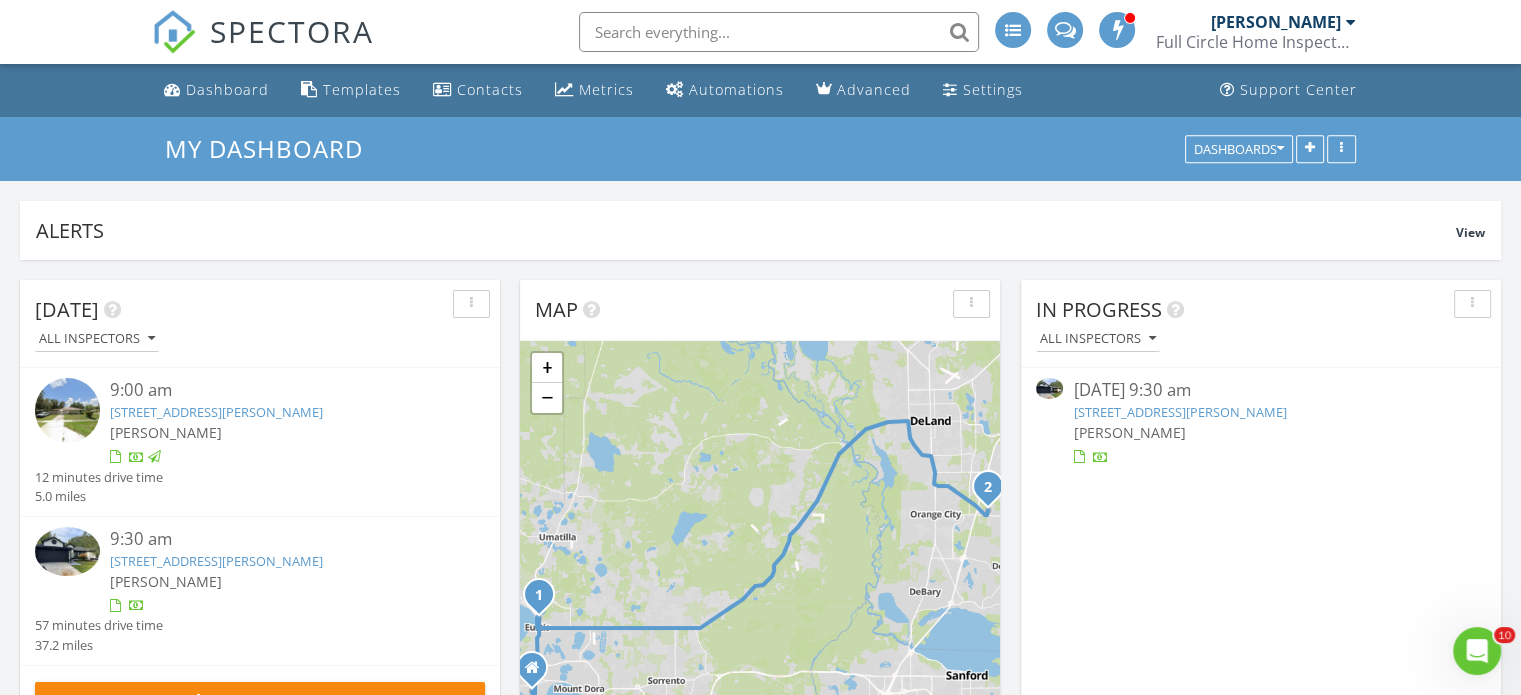 click on "3247 Bretton Woods Terrace, Deltona, FL 32725" at bounding box center (1179, 412) 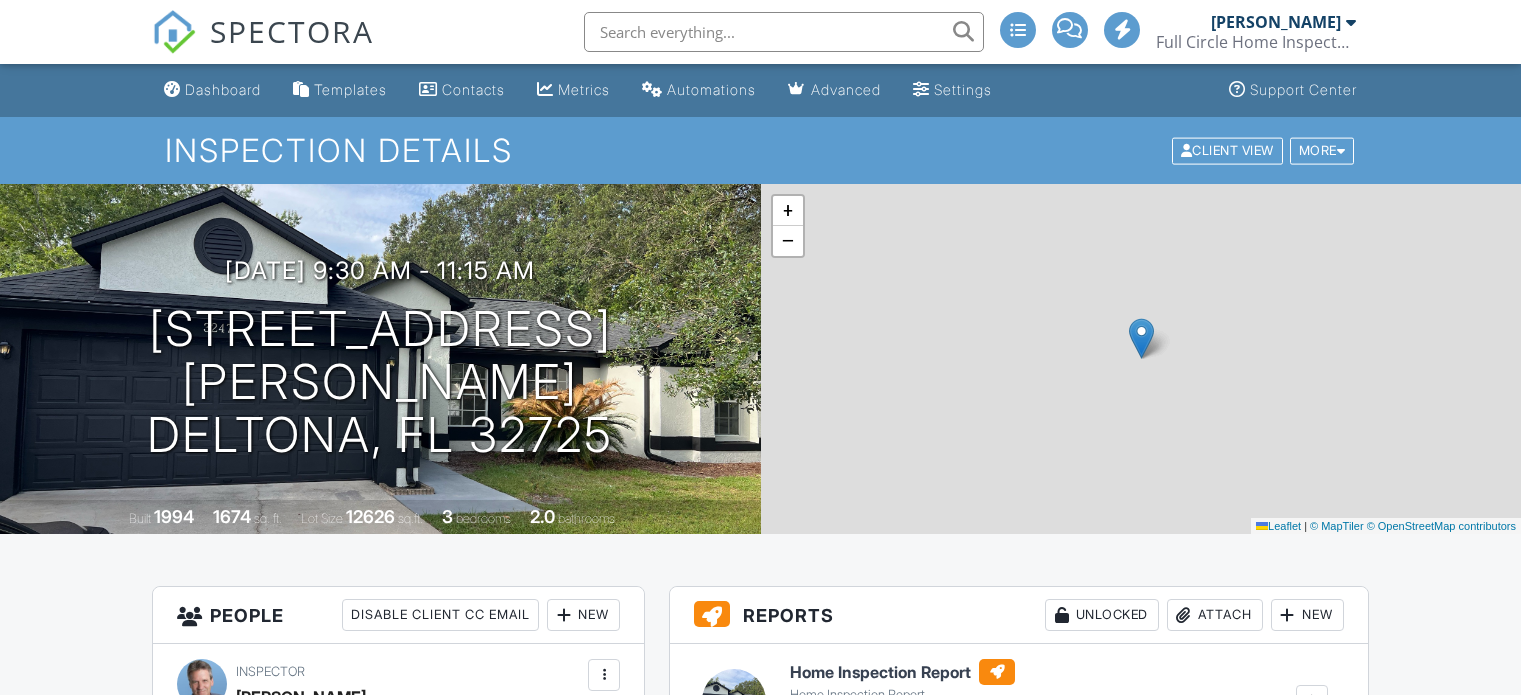 scroll, scrollTop: 0, scrollLeft: 0, axis: both 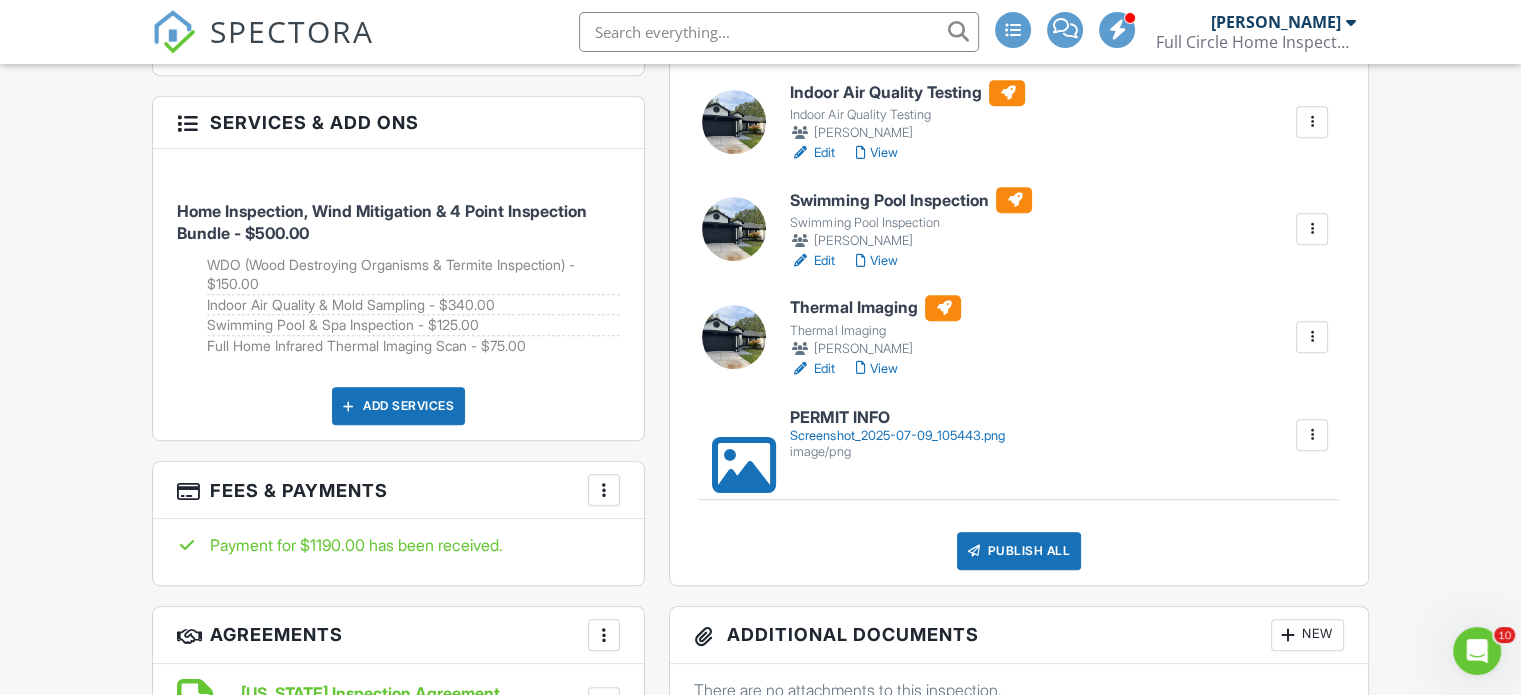 click on "Thermal Imaging" at bounding box center (875, 308) 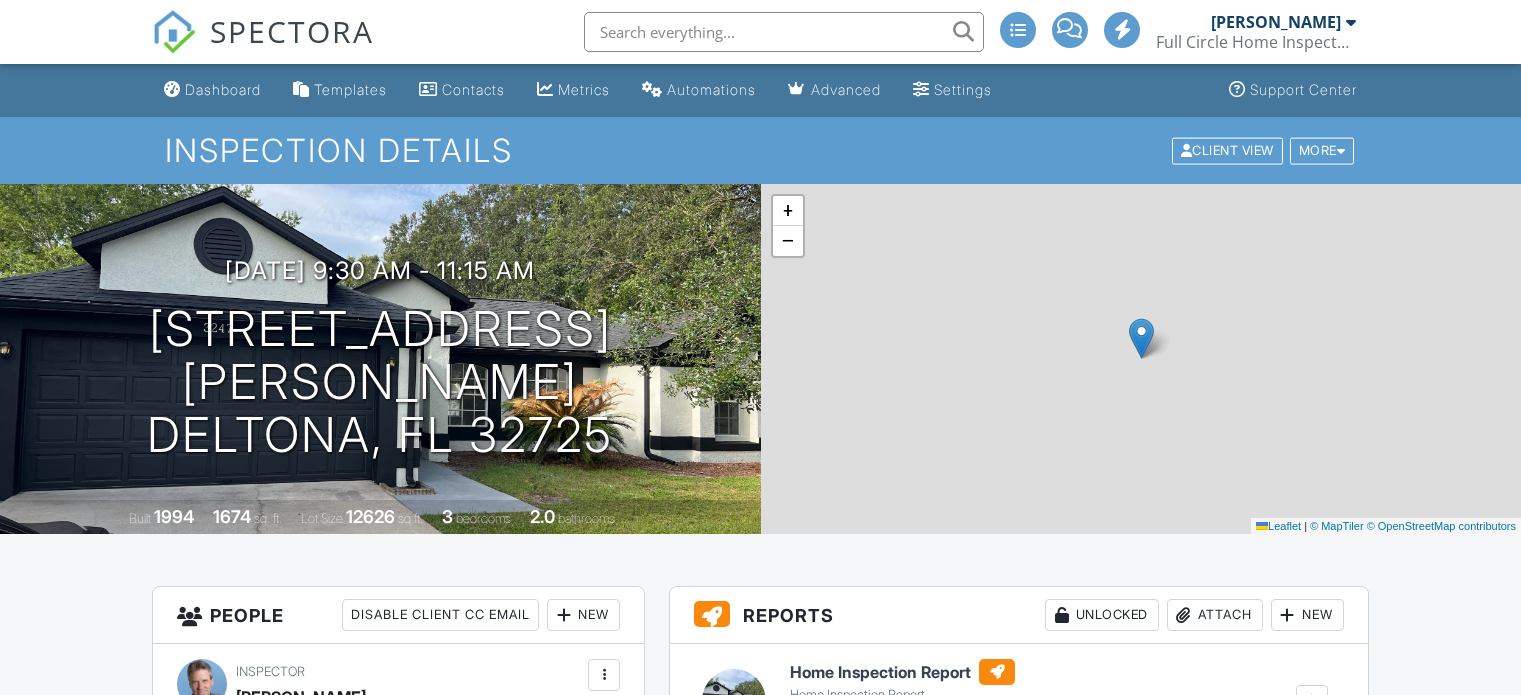 click on "Swimming Pool Inspection" at bounding box center [911, 1210] 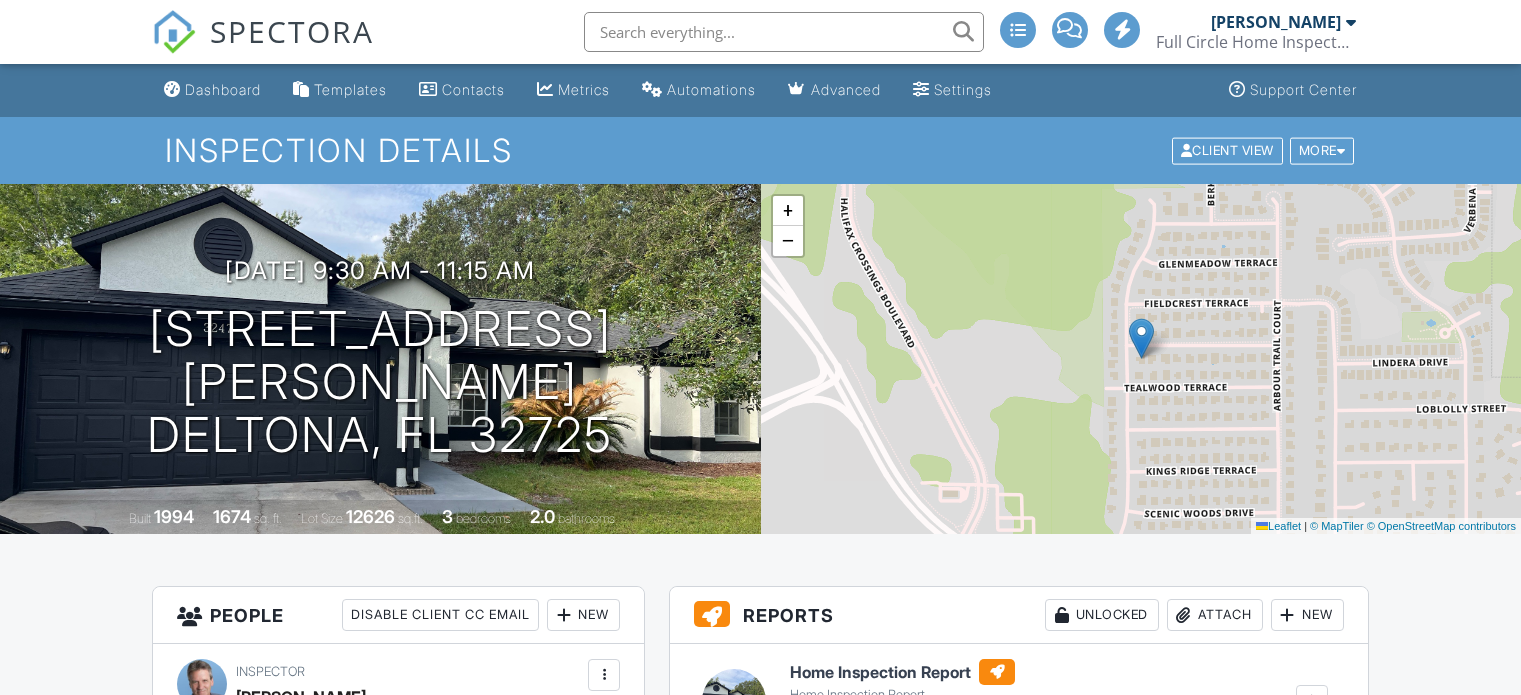 scroll, scrollTop: 788, scrollLeft: 0, axis: vertical 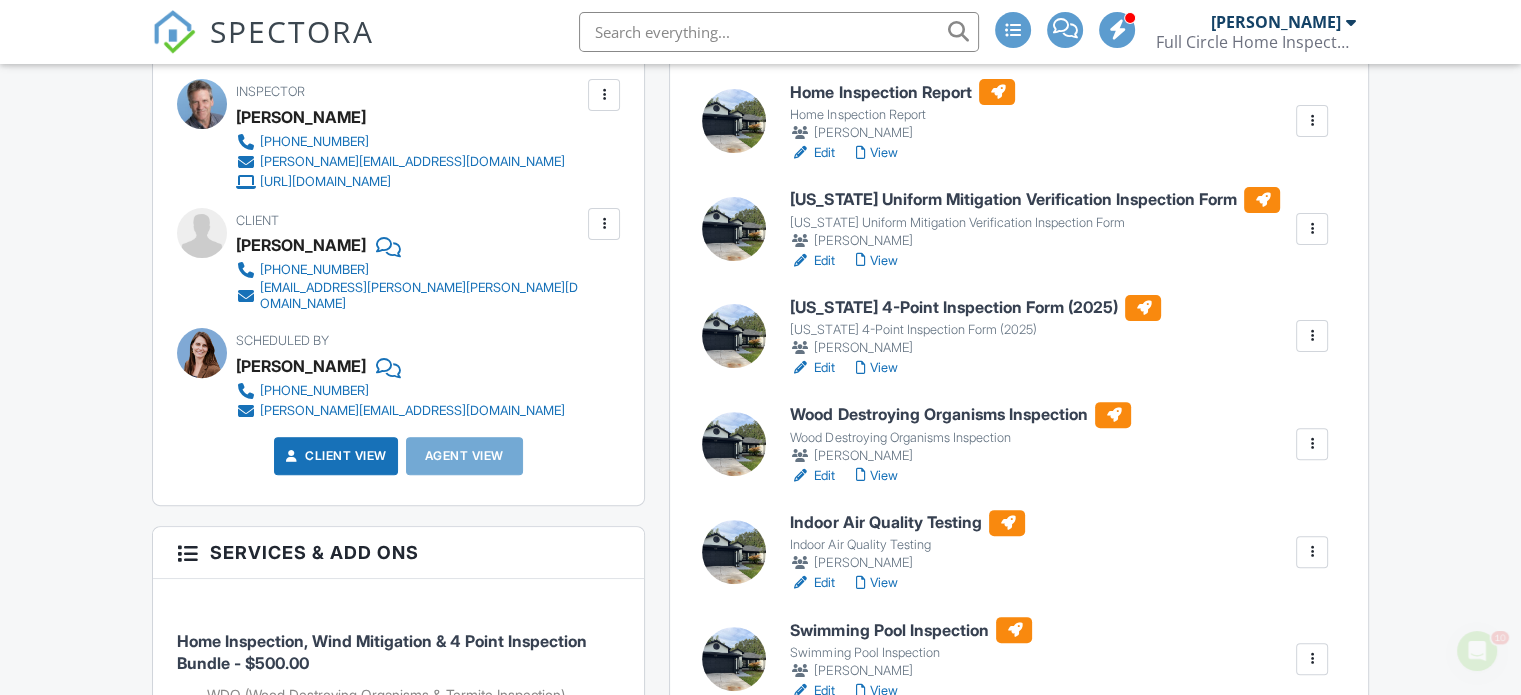 click on "Wood Destroying Organisms Inspection" at bounding box center [960, 415] 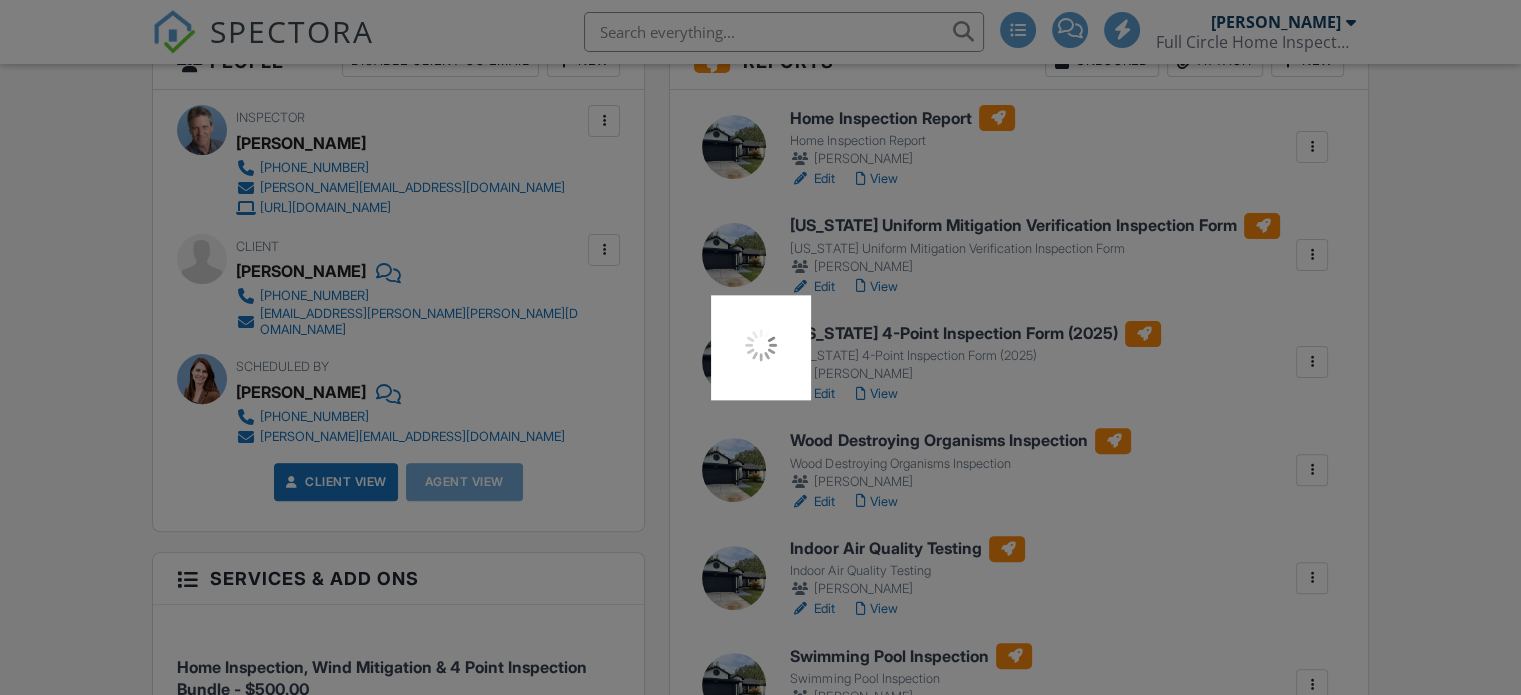 scroll, scrollTop: 554, scrollLeft: 0, axis: vertical 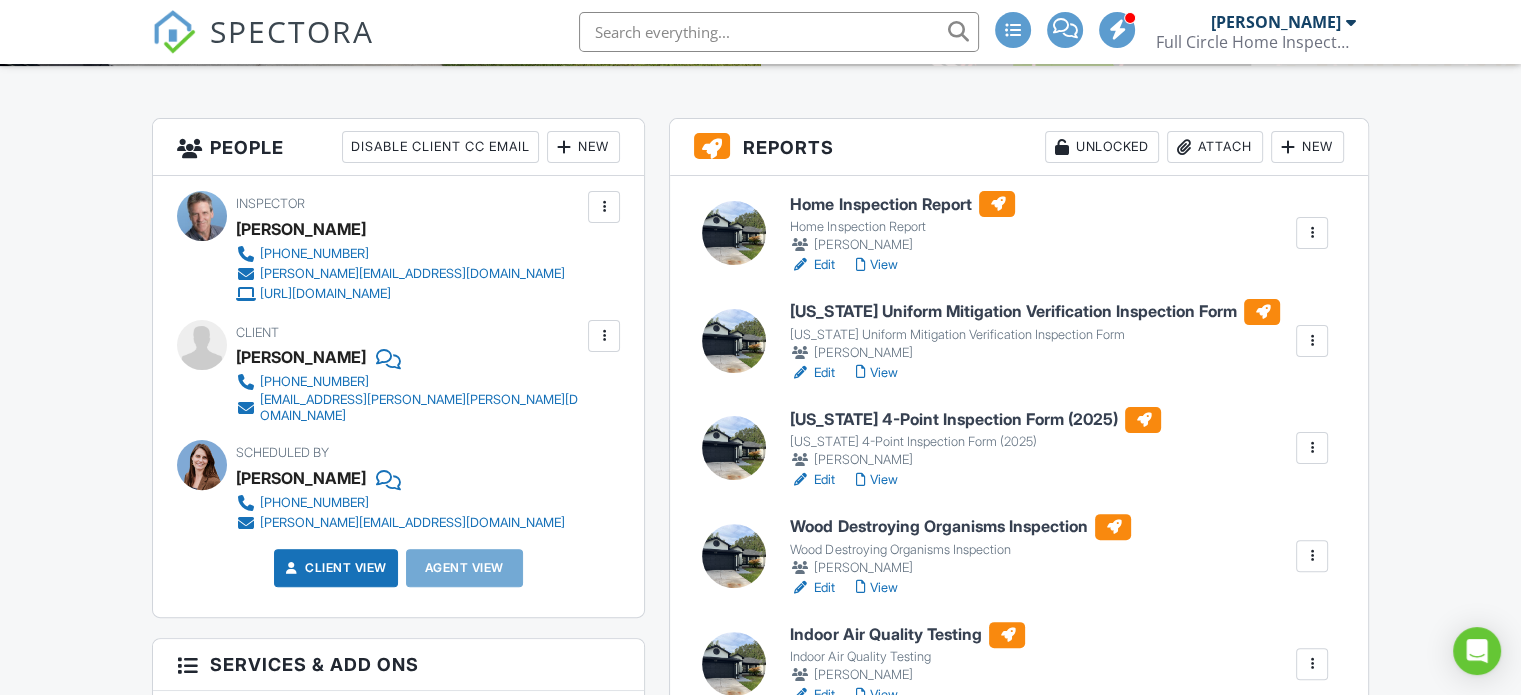 click on "[US_STATE] Uniform Mitigation Verification Inspection Form" at bounding box center (1035, 312) 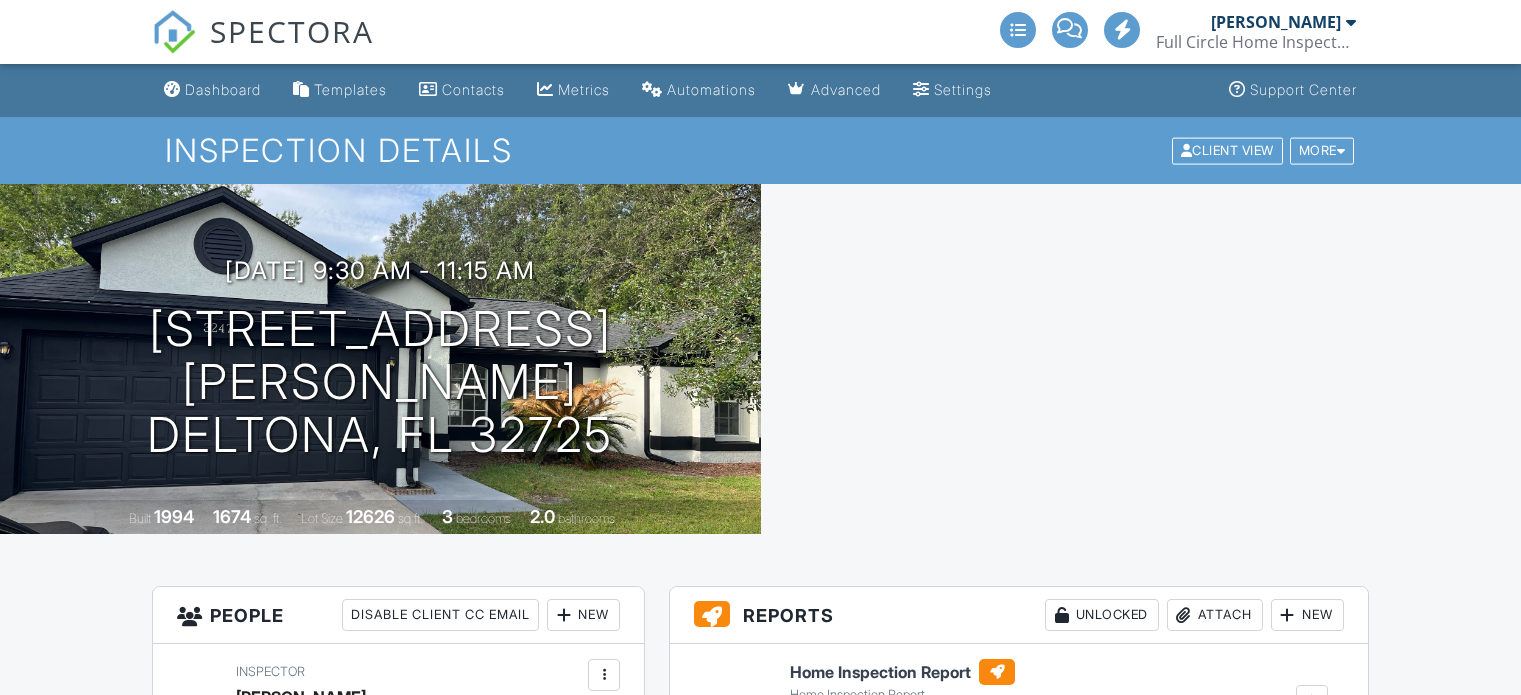 click on "All emails and texts are disabled for this inspection!
All emails and texts have been disabled for this inspection. This may have happened due to someone manually disabling them or this inspection being unconfirmed when it was scheduled. To re-enable emails and texts for this inspection, click the button below.
Turn on emails and texts
Reports
Unlocked
Attach
New
Home Inspection Report
Home Inspection Report
Jim Reynolds
Edit
View
Quick Publish
Assign Inspectors
Copy
Delete
Florida Uniform Mitigation Verification Inspection Form
Florida Uniform Mitigation Verification Inspection Form
Jim Reynolds
Edit
View
Quick Publish
Assign Inspectors
Copy
Delete
Florida 4-Point Inspection Form (2025)
Jim Reynolds" at bounding box center (760, 2460) 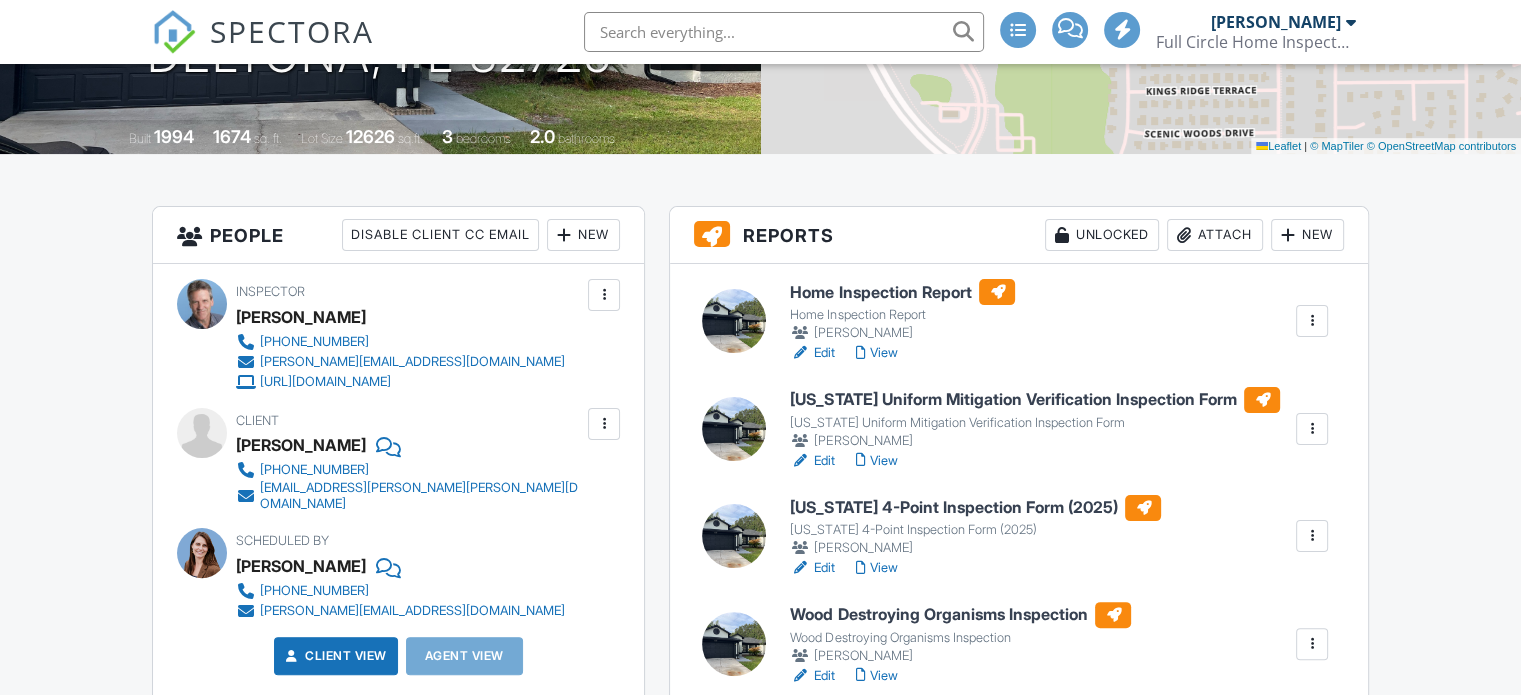 scroll, scrollTop: 380, scrollLeft: 0, axis: vertical 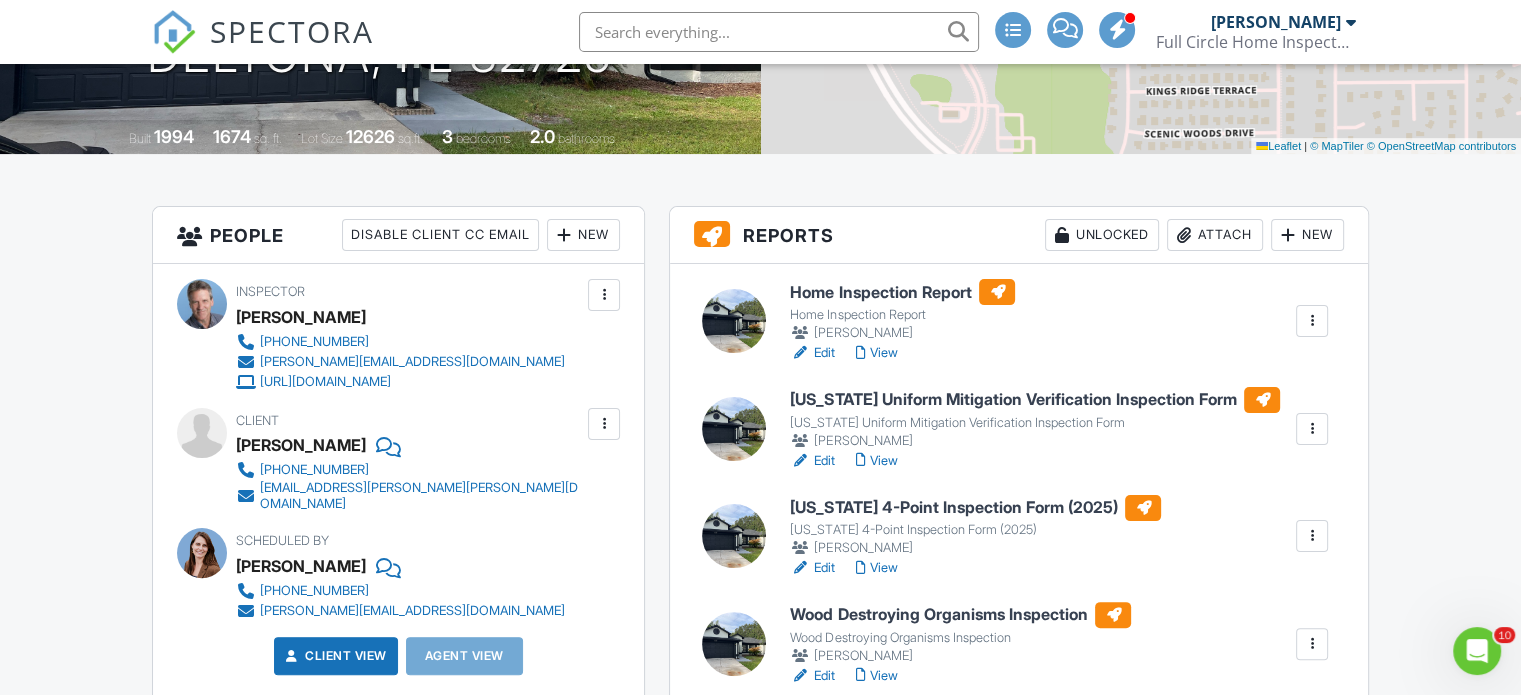 click on "Home Inspection Report" at bounding box center [902, 292] 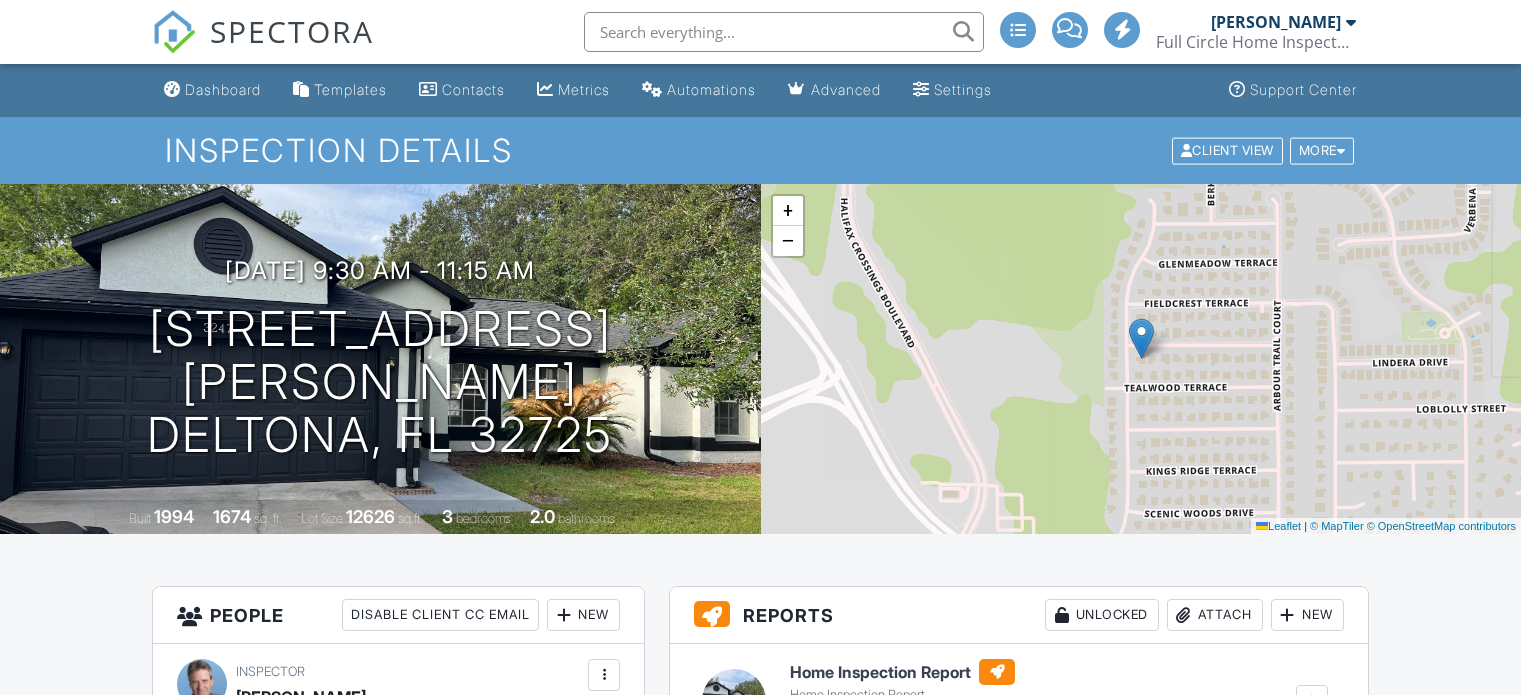 scroll, scrollTop: 0, scrollLeft: 0, axis: both 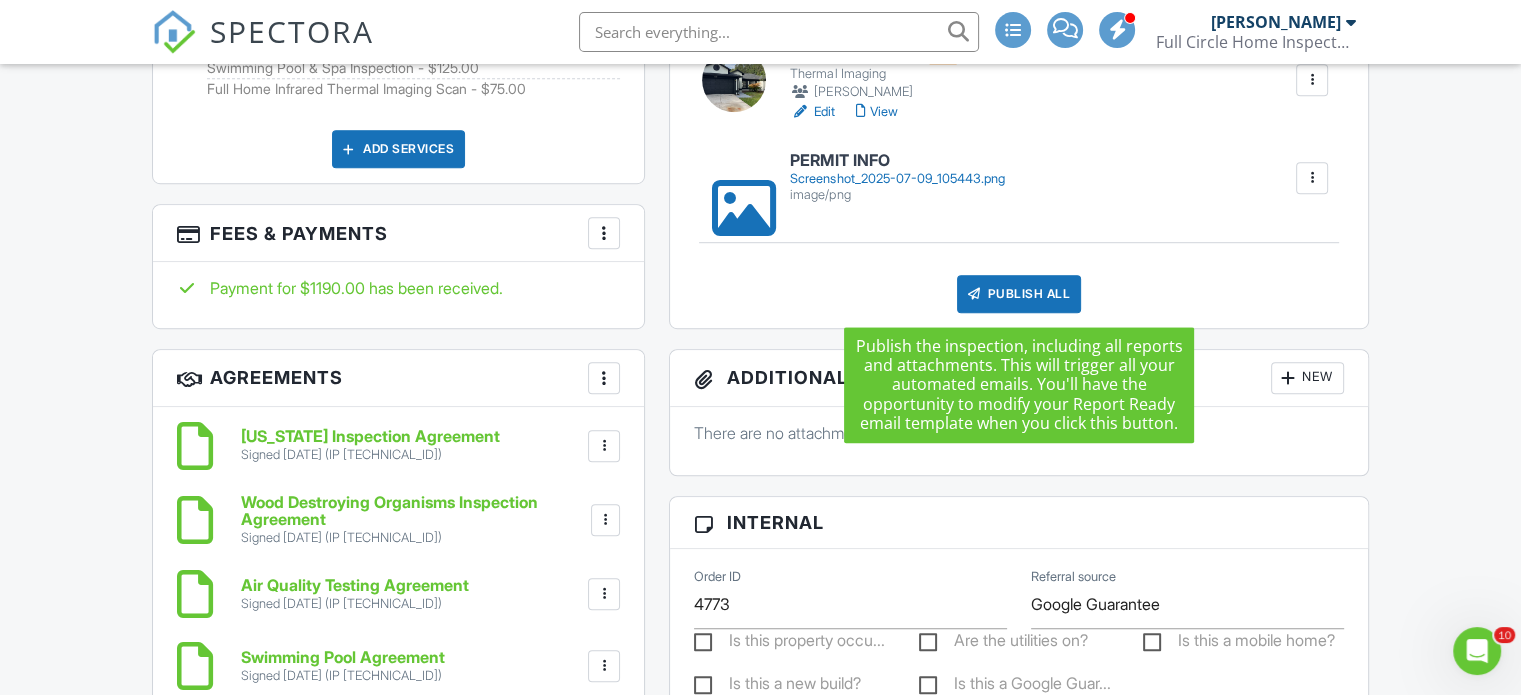 click on "Publish All" at bounding box center (1019, 294) 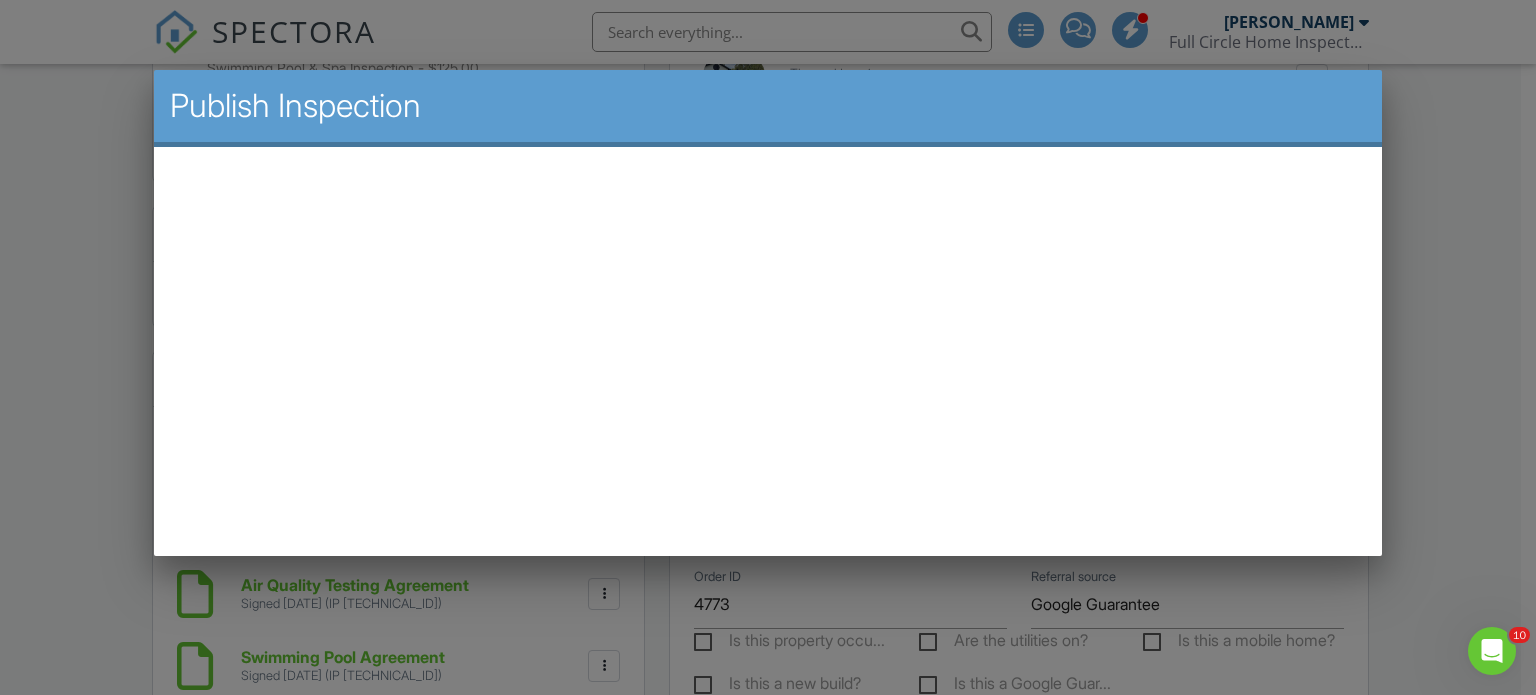 scroll, scrollTop: 0, scrollLeft: 0, axis: both 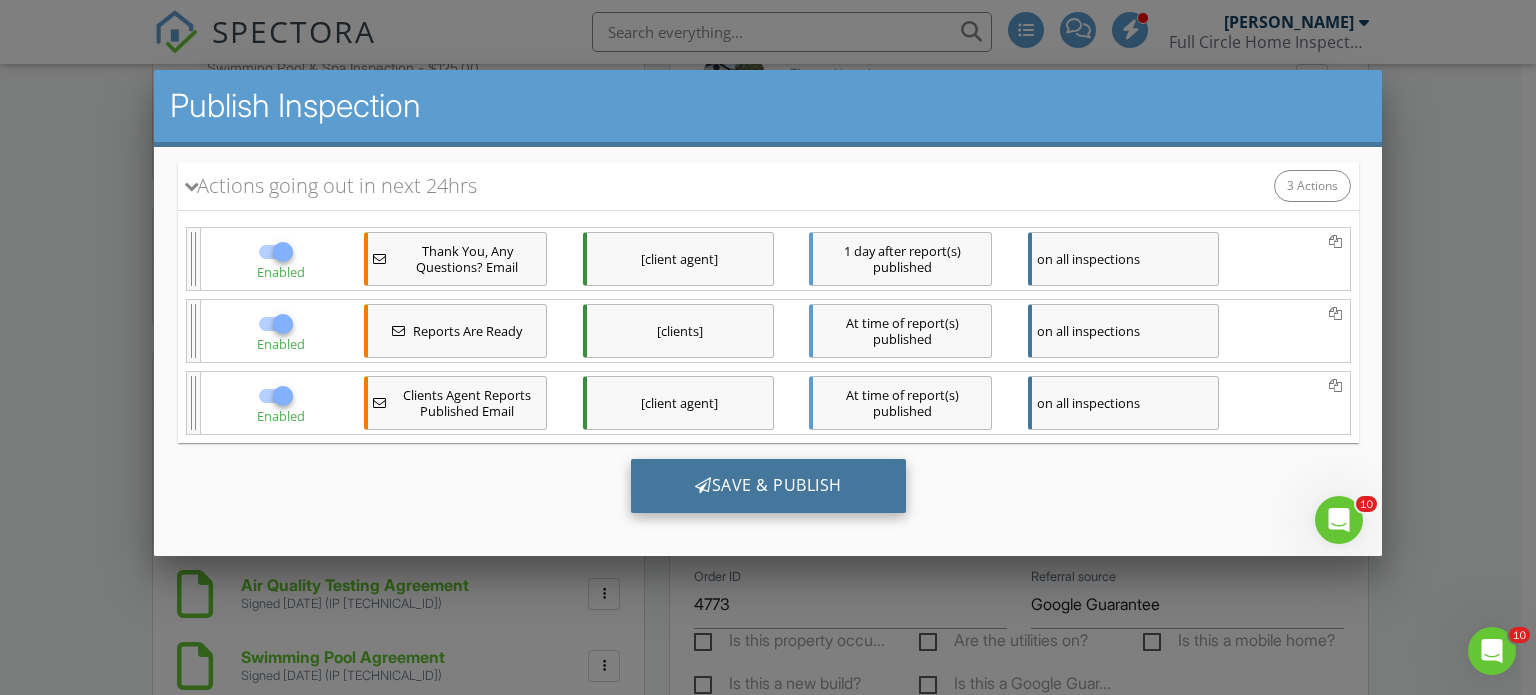 click on "Save & Publish" at bounding box center [767, 485] 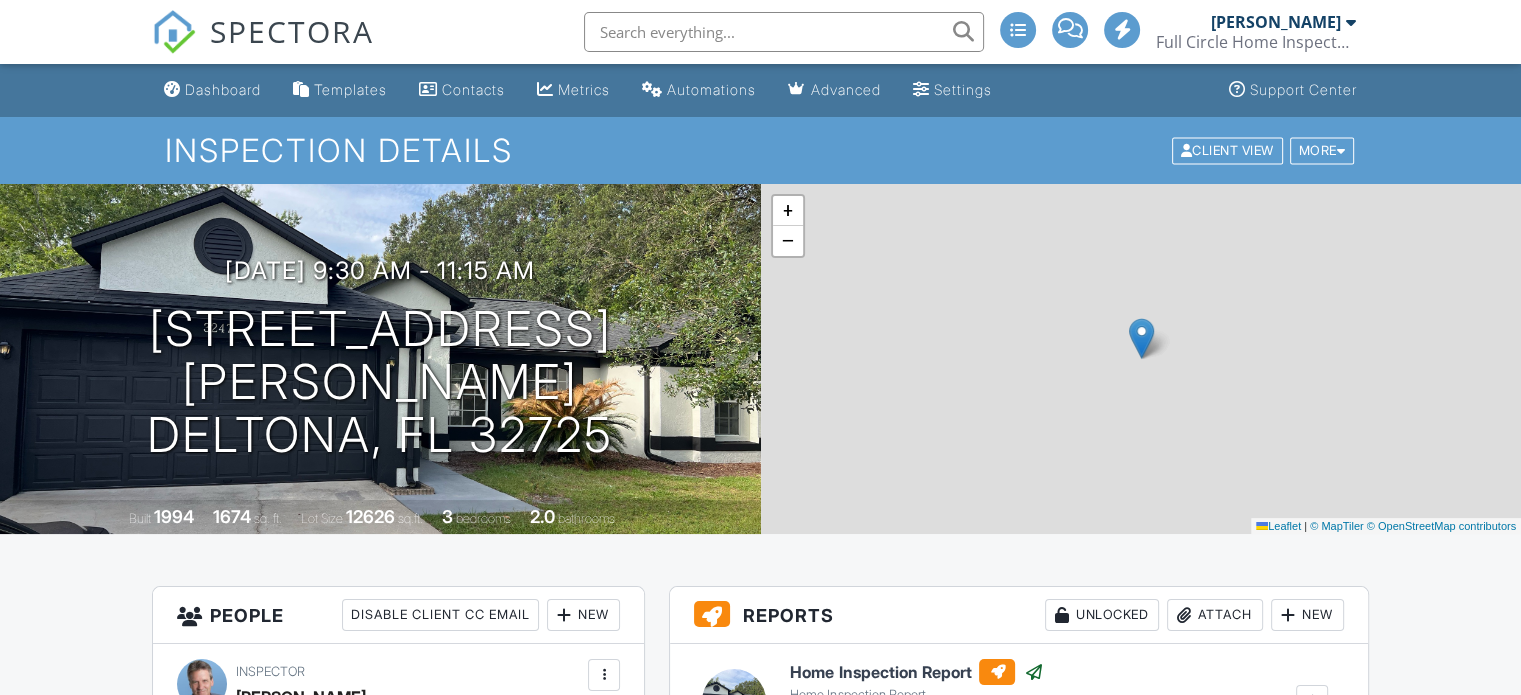scroll, scrollTop: 576, scrollLeft: 0, axis: vertical 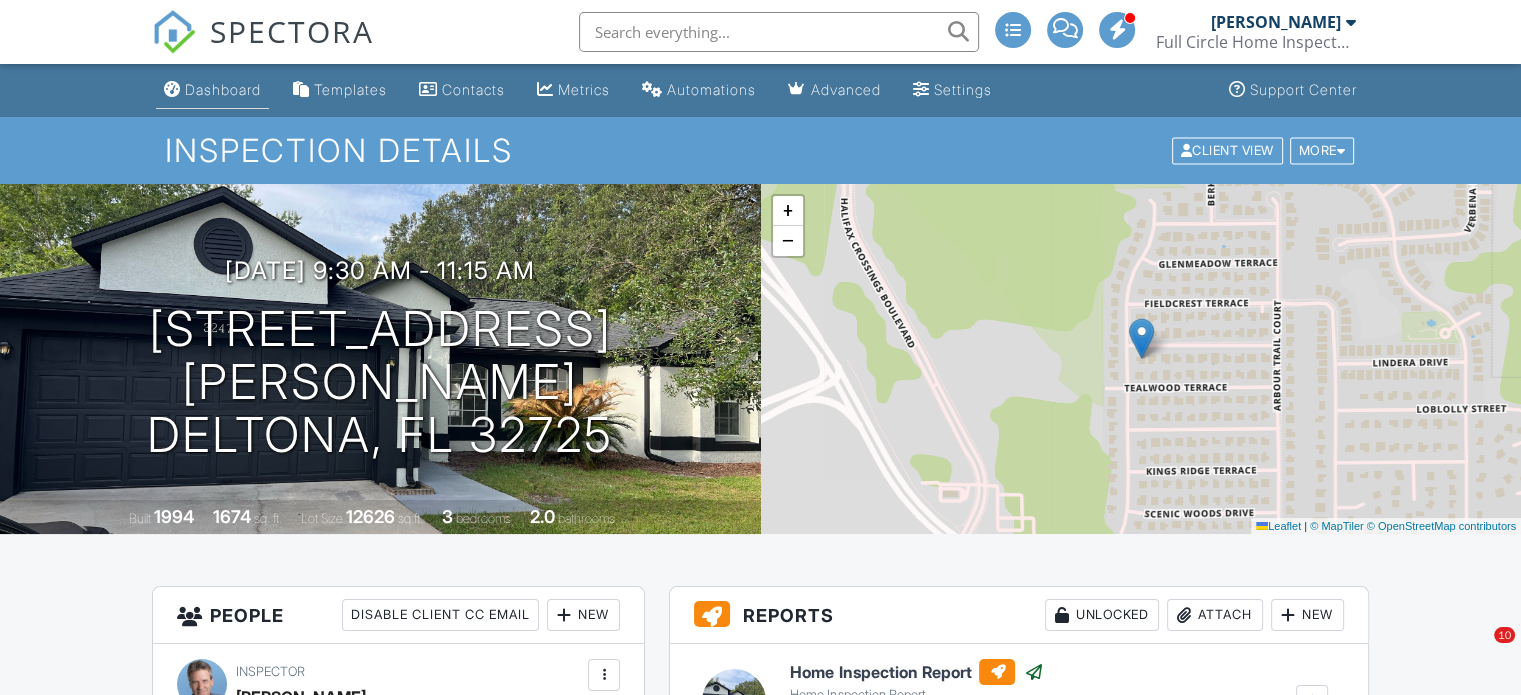 click on "Dashboard" at bounding box center [223, 89] 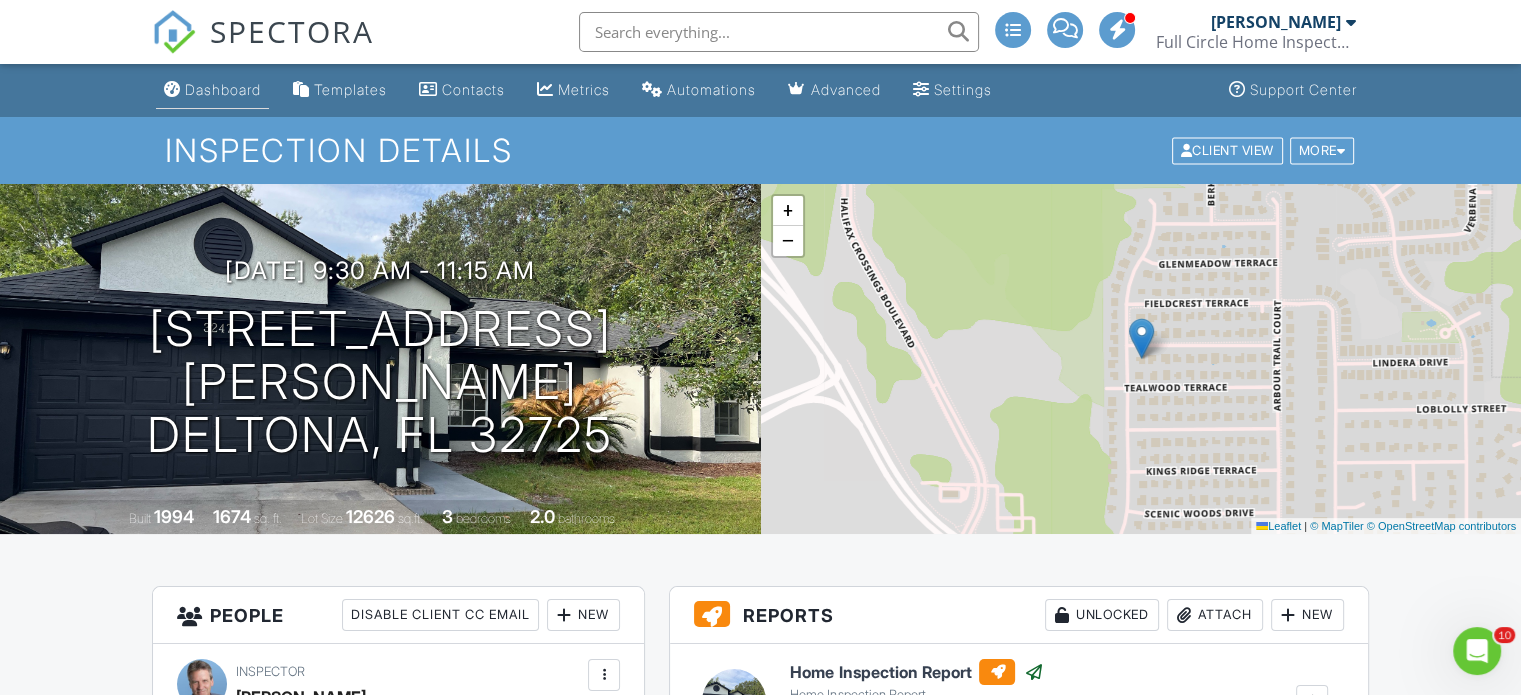 scroll, scrollTop: 0, scrollLeft: 0, axis: both 